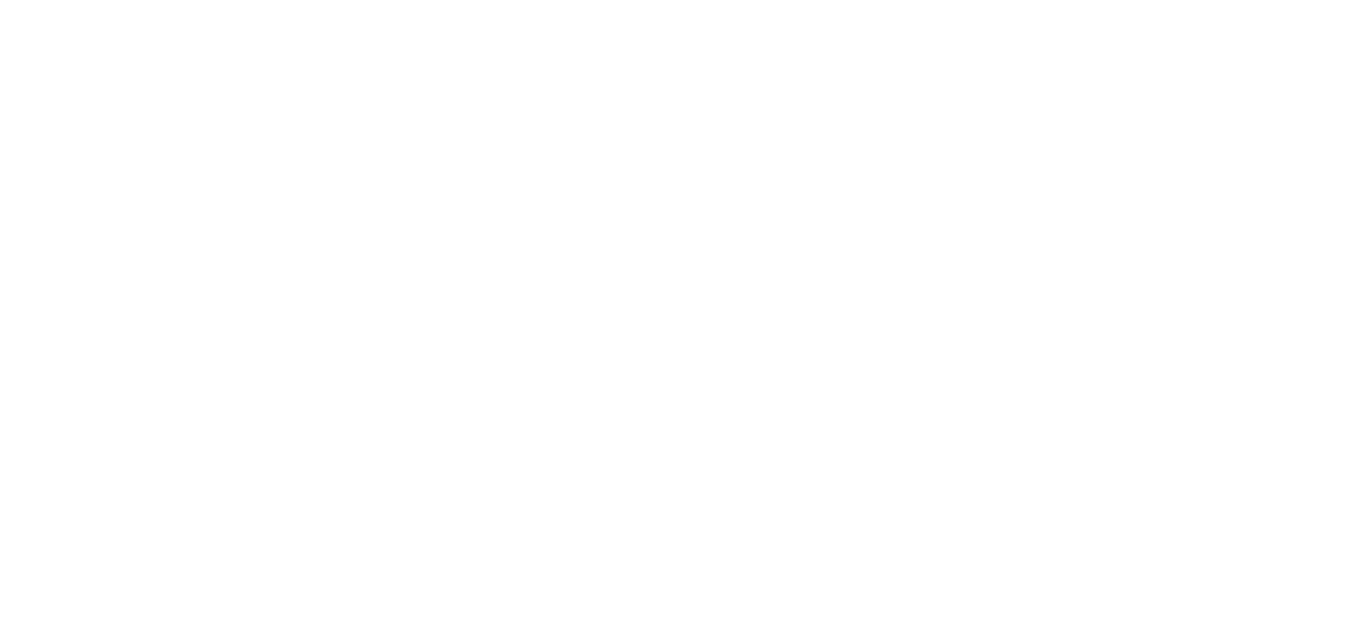 scroll, scrollTop: 0, scrollLeft: 0, axis: both 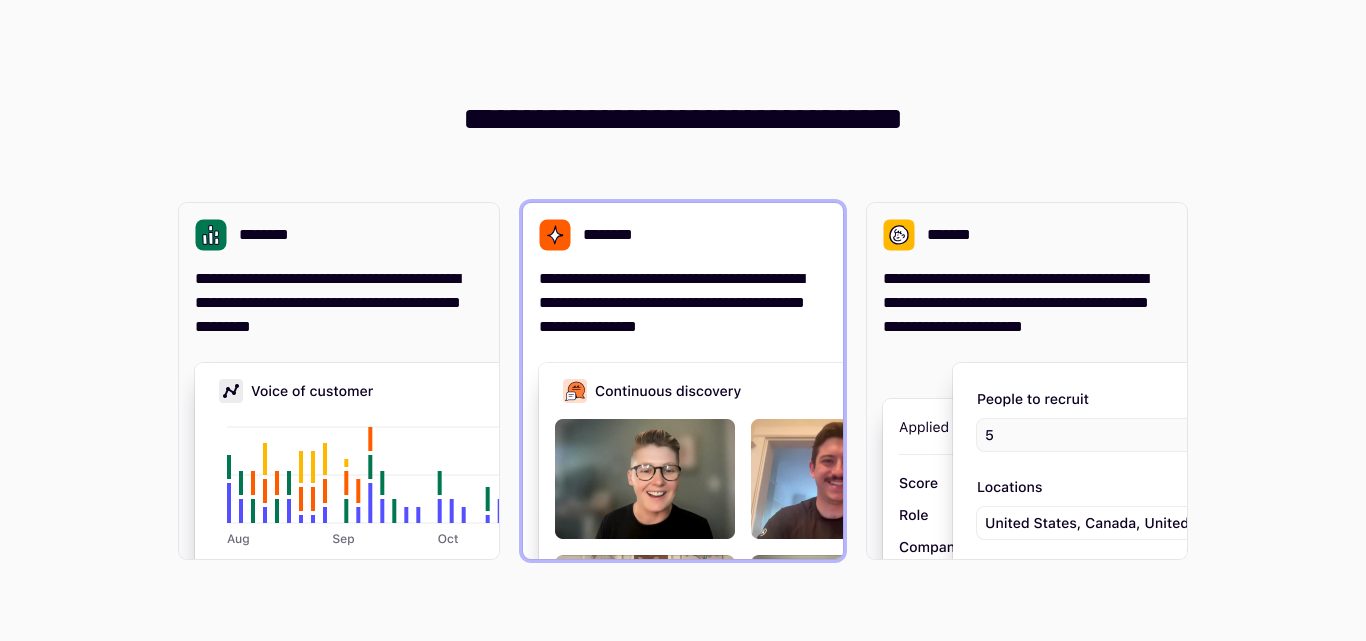 click on "**********" at bounding box center (683, 303) 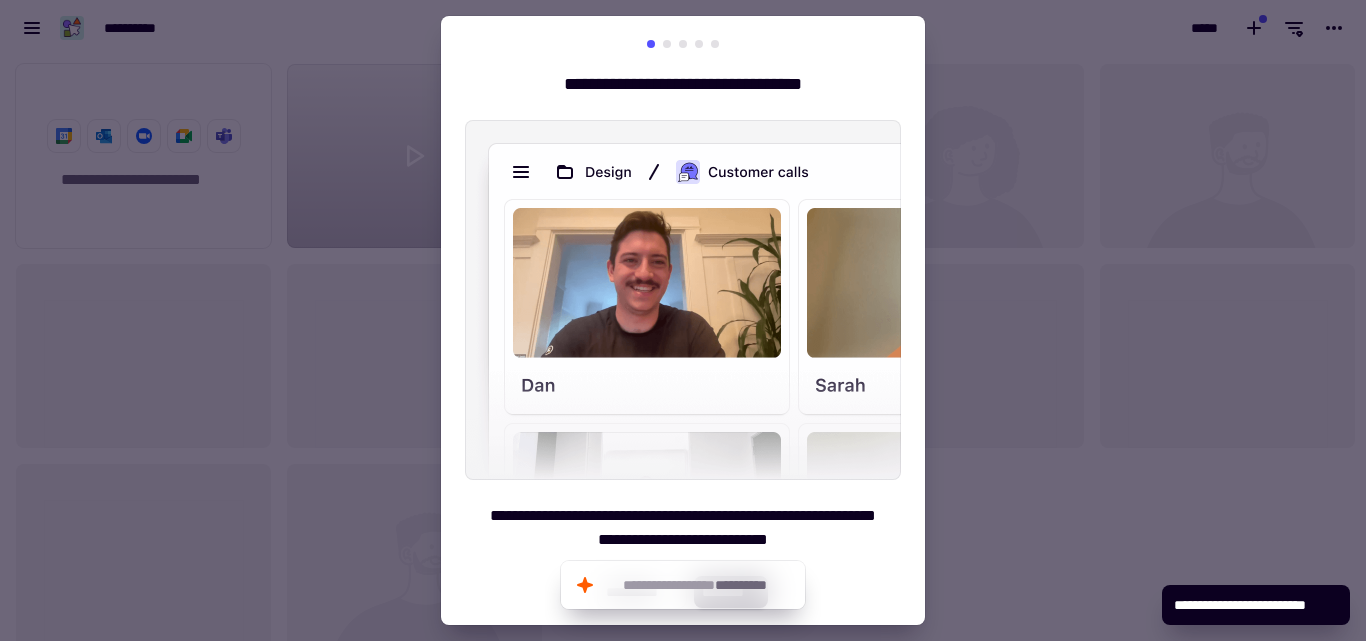 scroll, scrollTop: 16, scrollLeft: 16, axis: both 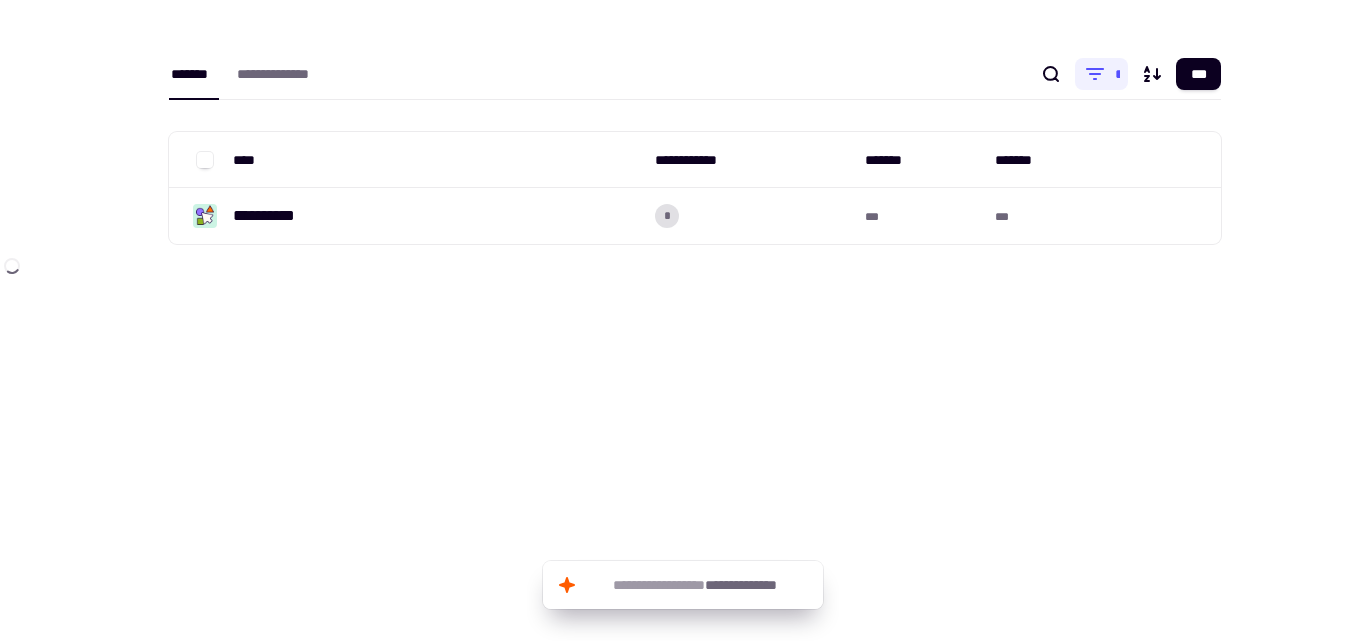 click on "**********" at bounding box center [695, 170] 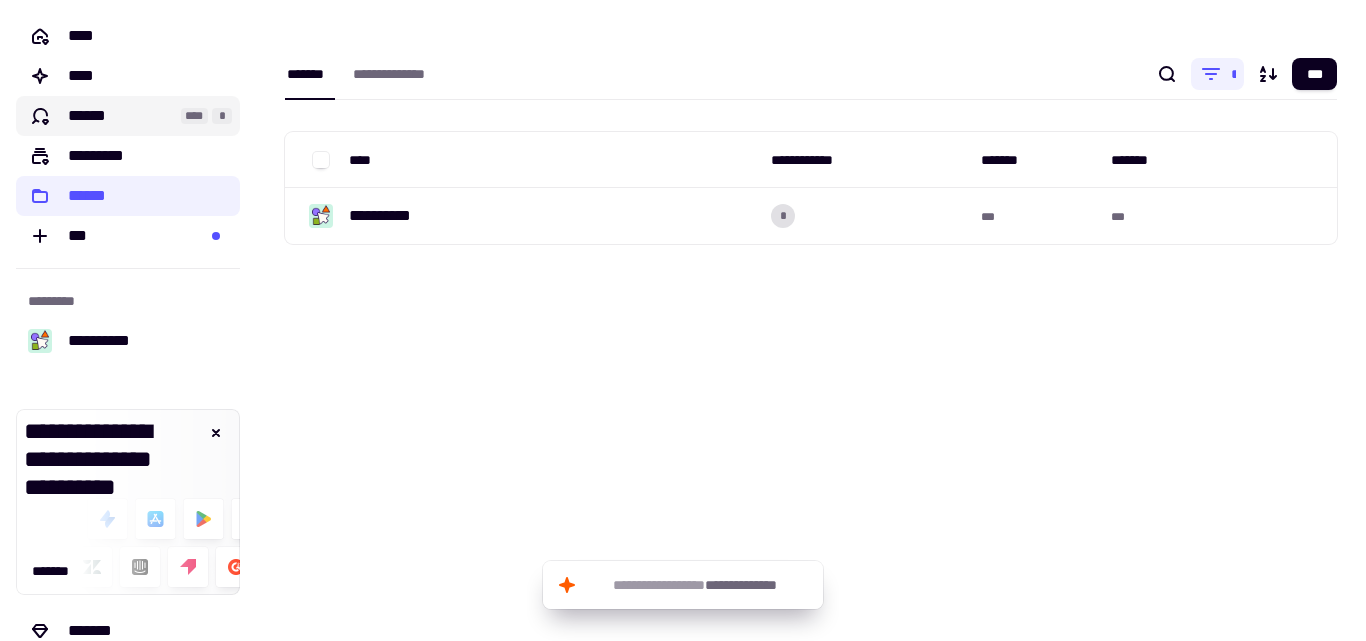 click on "******" 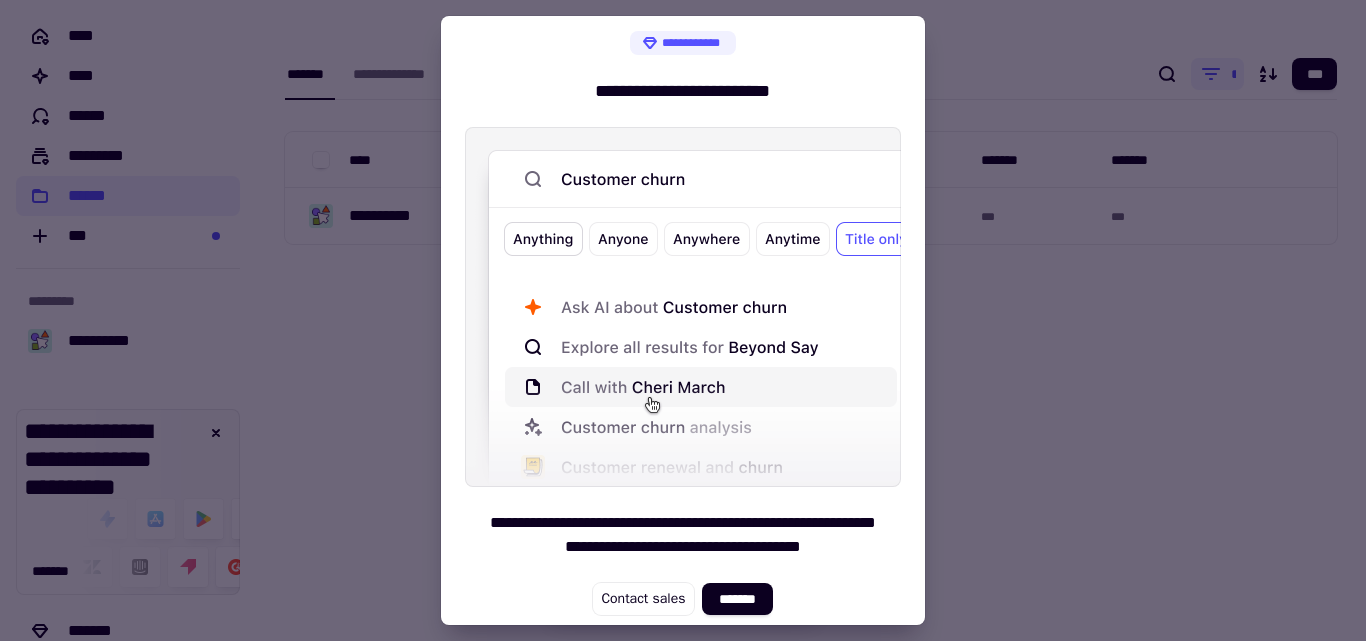 scroll, scrollTop: 11, scrollLeft: 0, axis: vertical 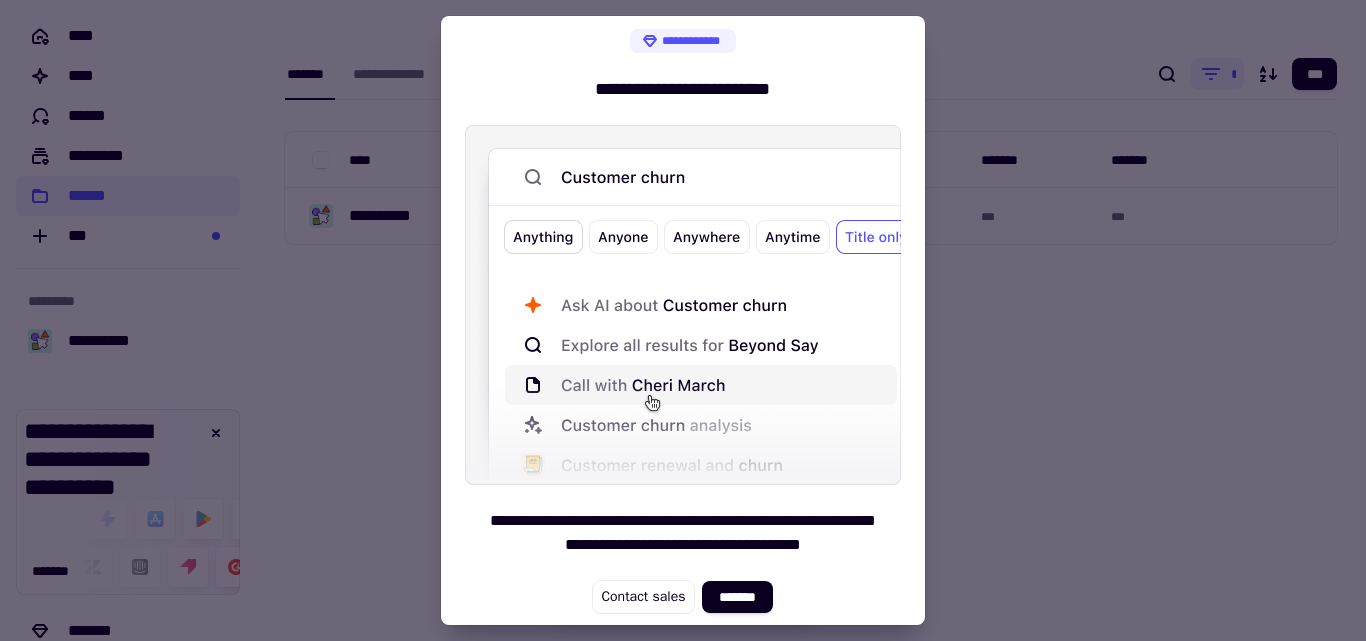 click on "**********" at bounding box center (683, 321) 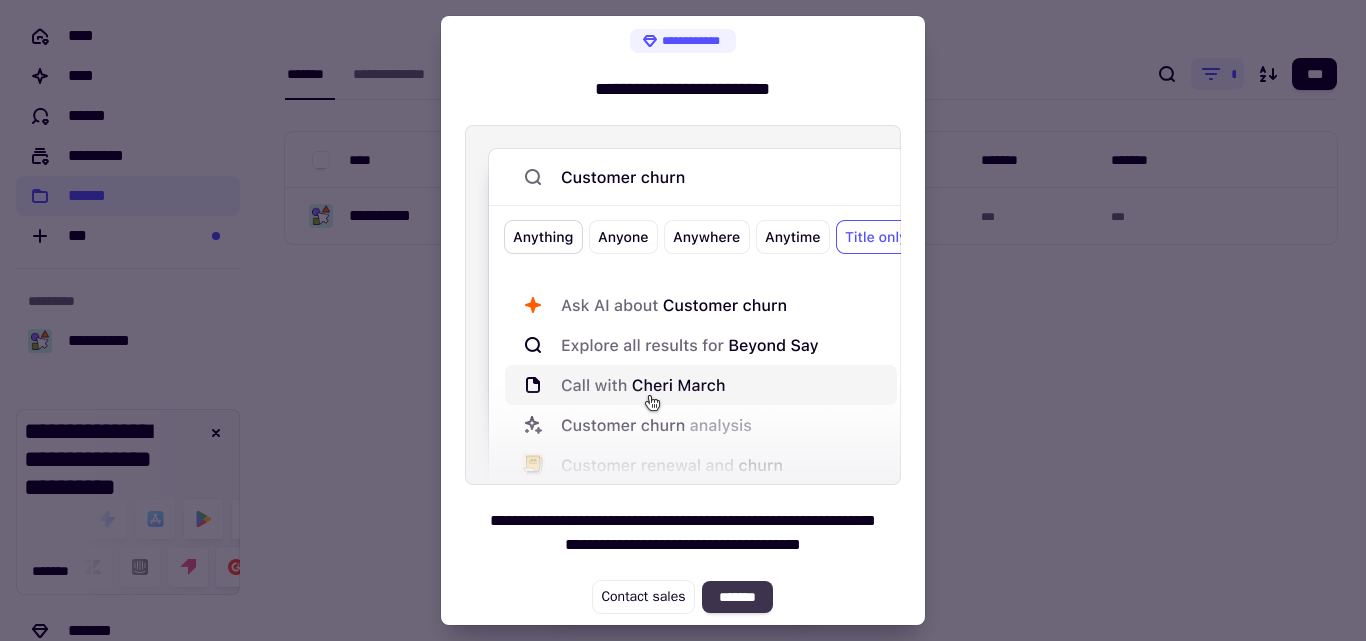 click on "*******" 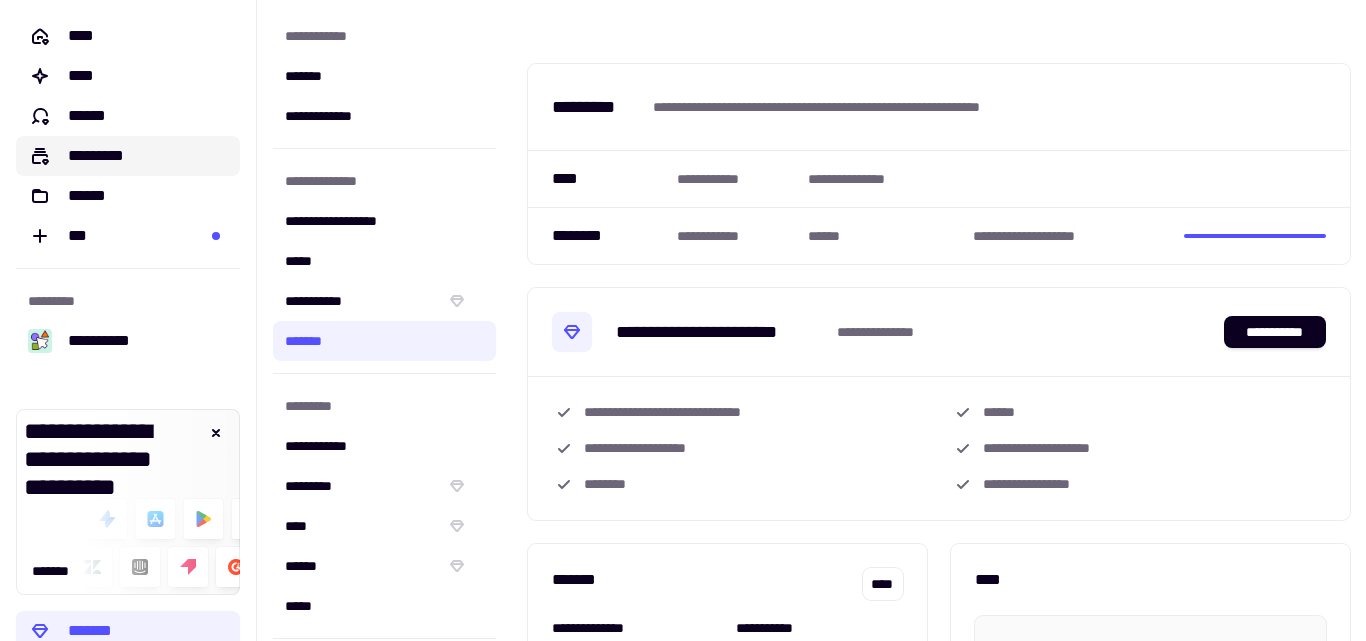 click on "*********" 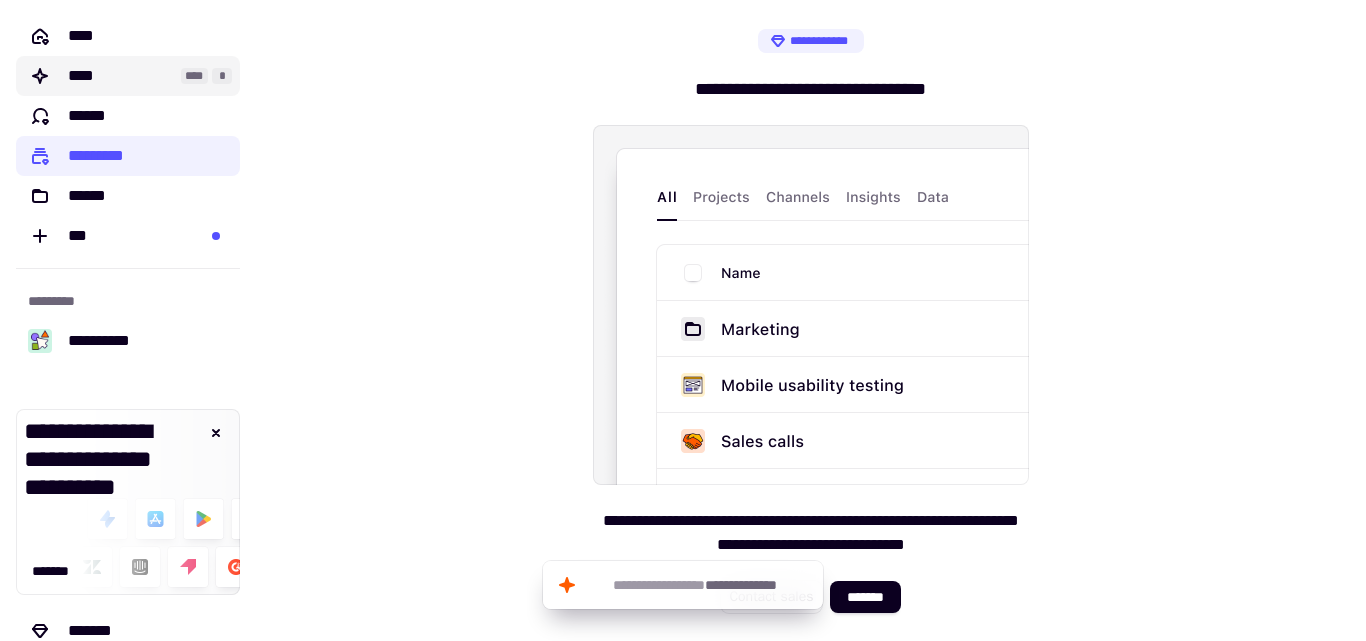 click on "****" 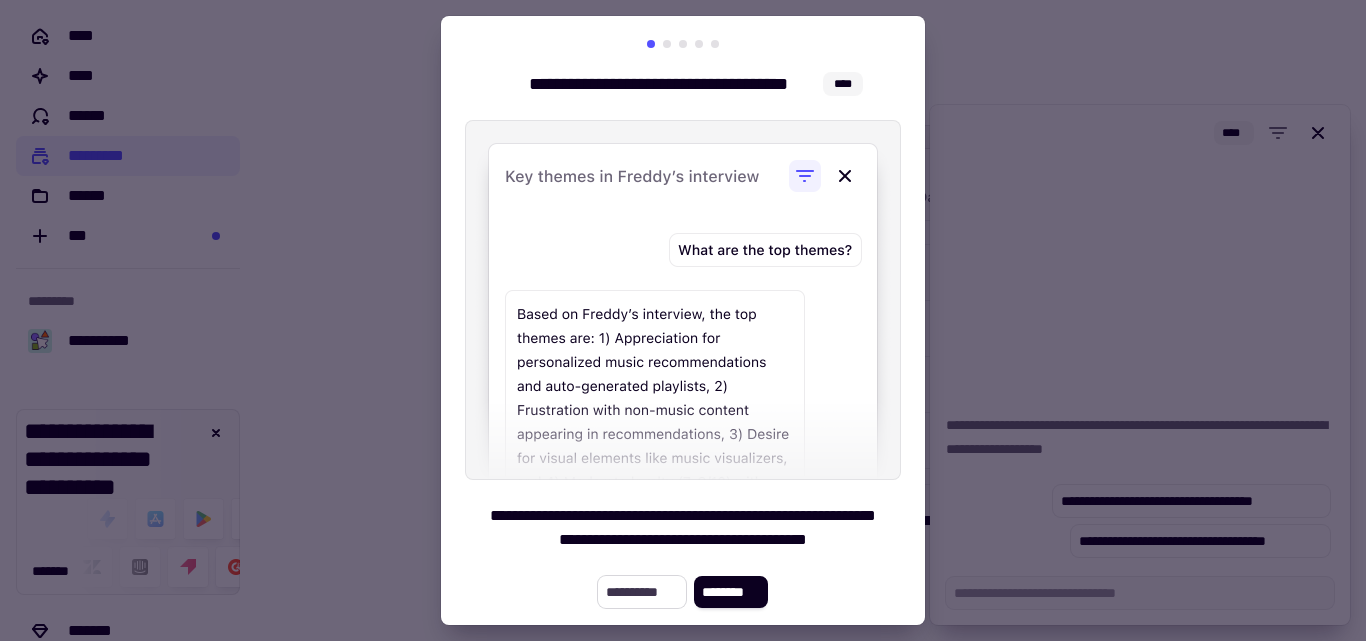 click on "**********" 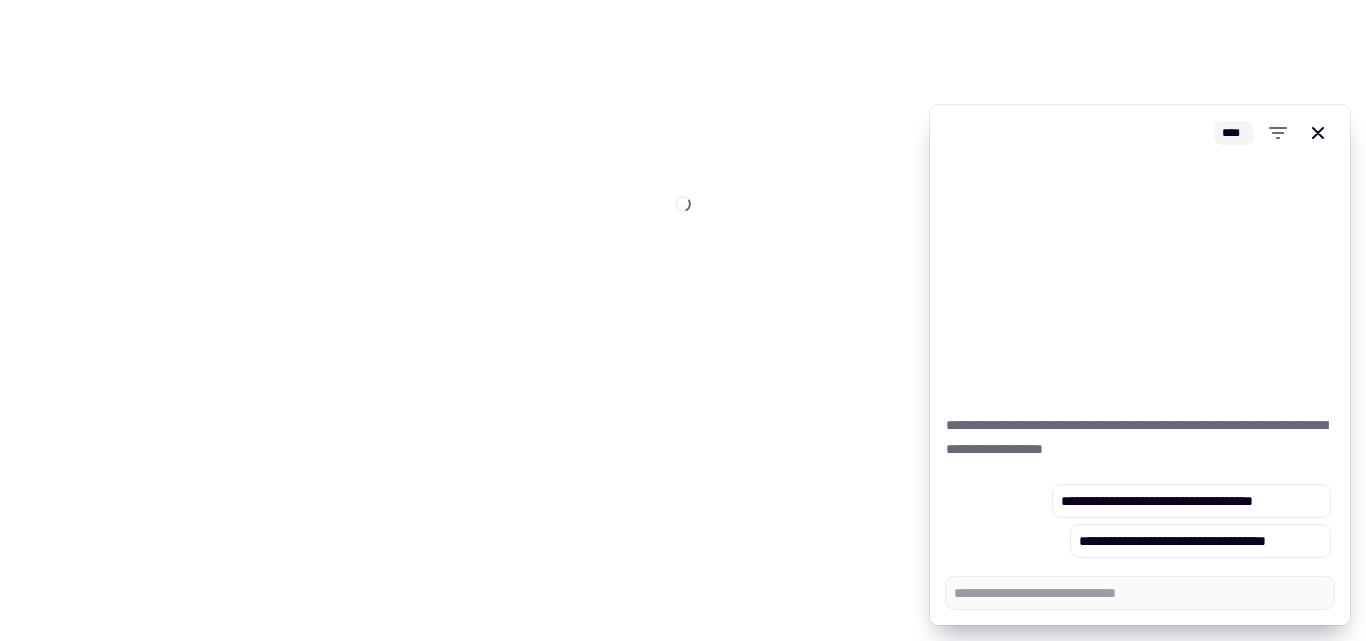 type on "*" 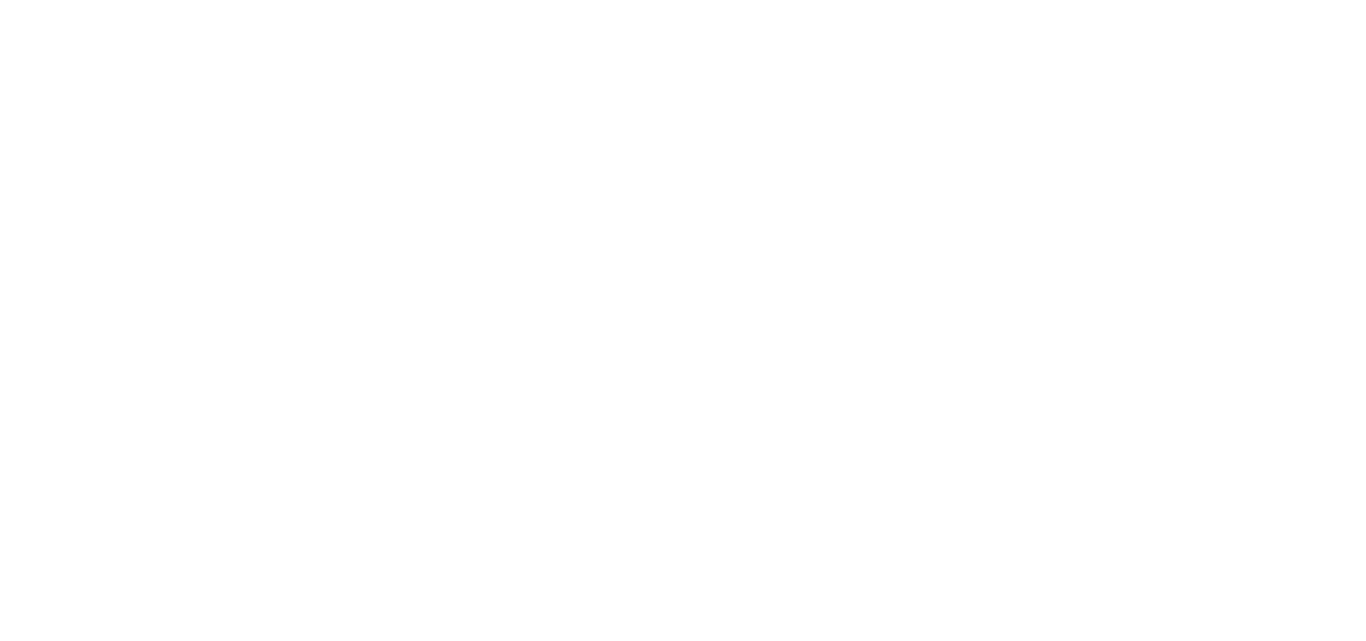 scroll, scrollTop: 0, scrollLeft: 0, axis: both 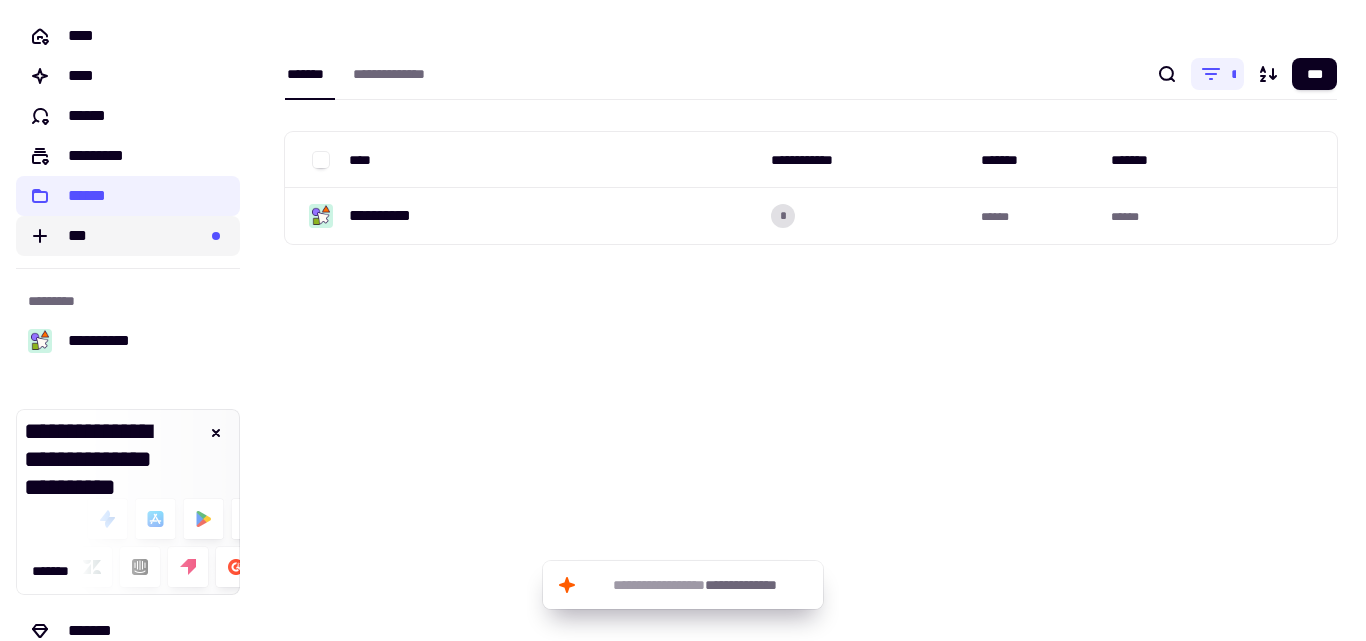 click on "***" 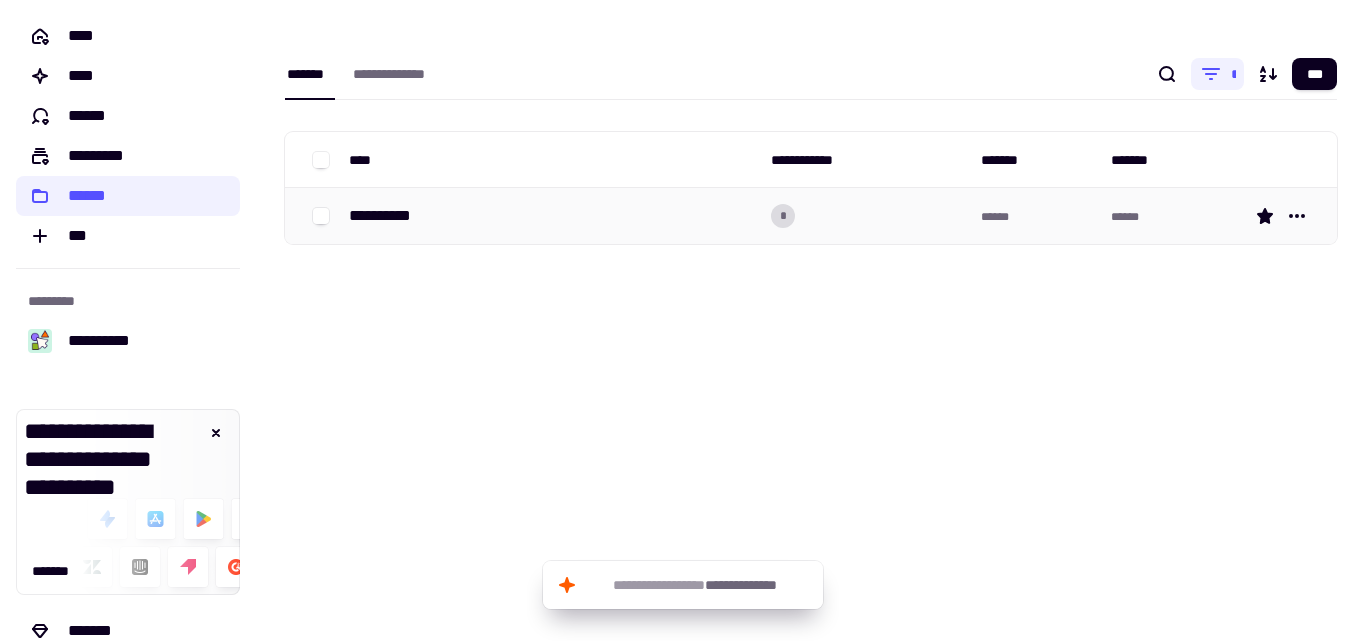 click on "**********" at bounding box center [388, 216] 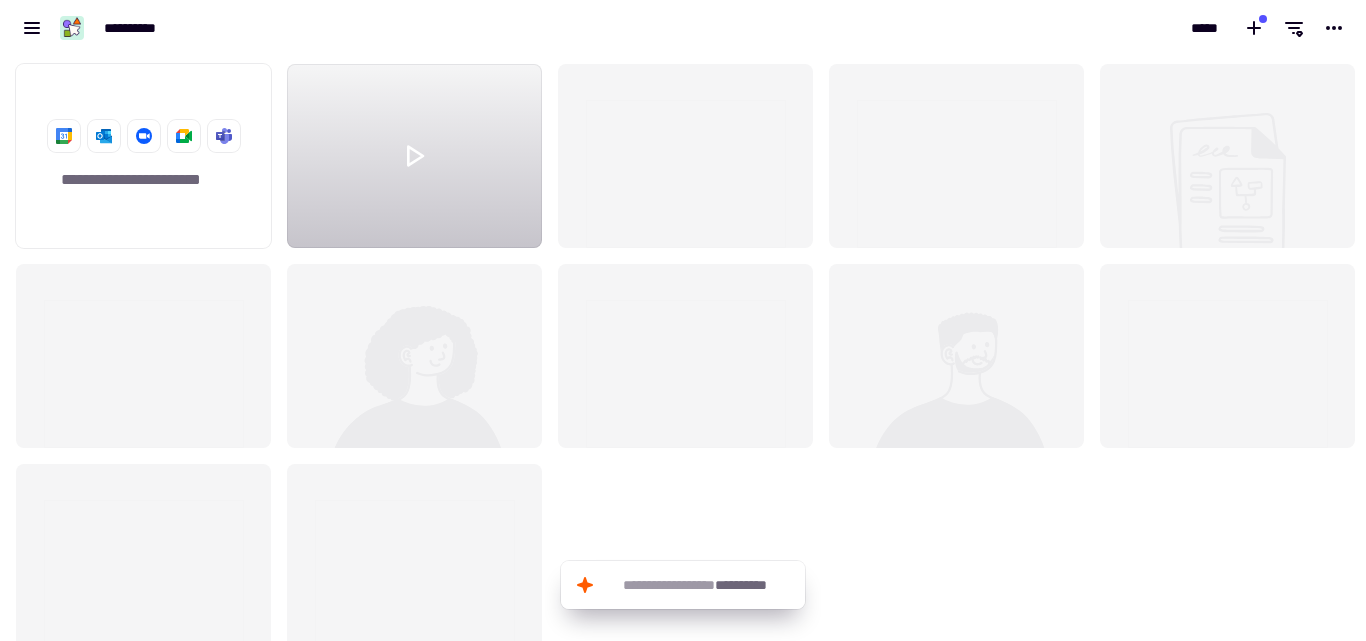 scroll, scrollTop: 16, scrollLeft: 16, axis: both 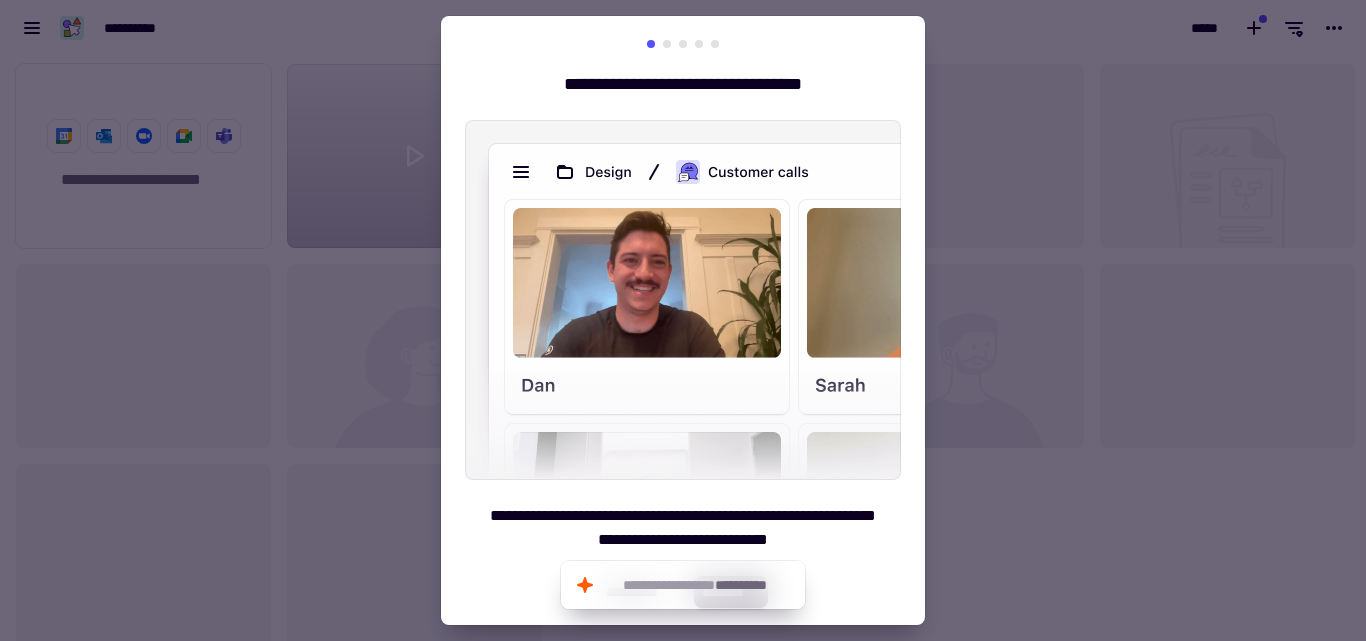 click at bounding box center (667, 44) 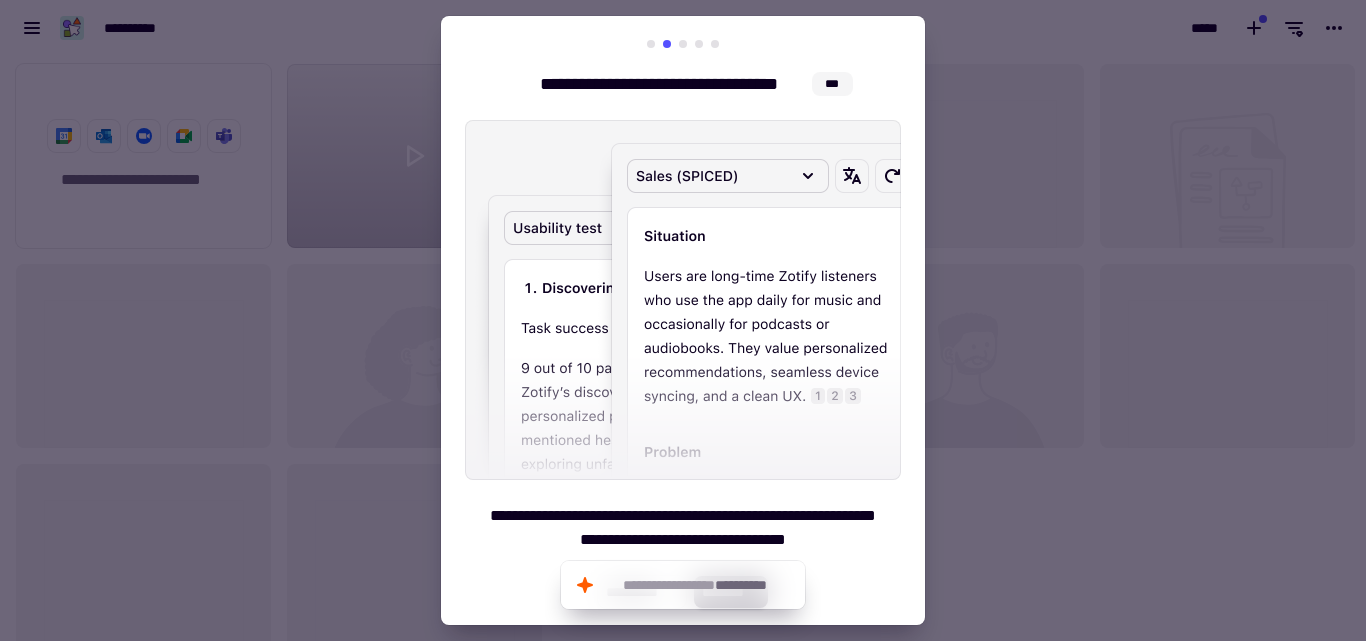 click at bounding box center (683, 44) 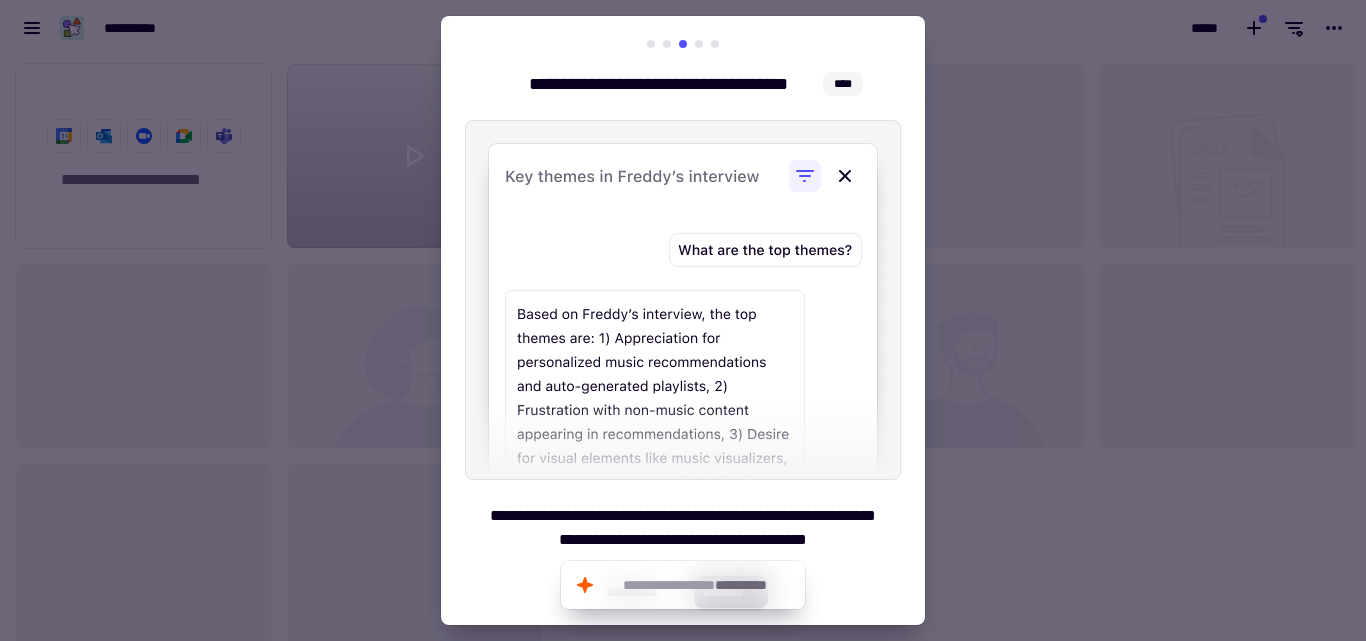 click at bounding box center (683, 44) 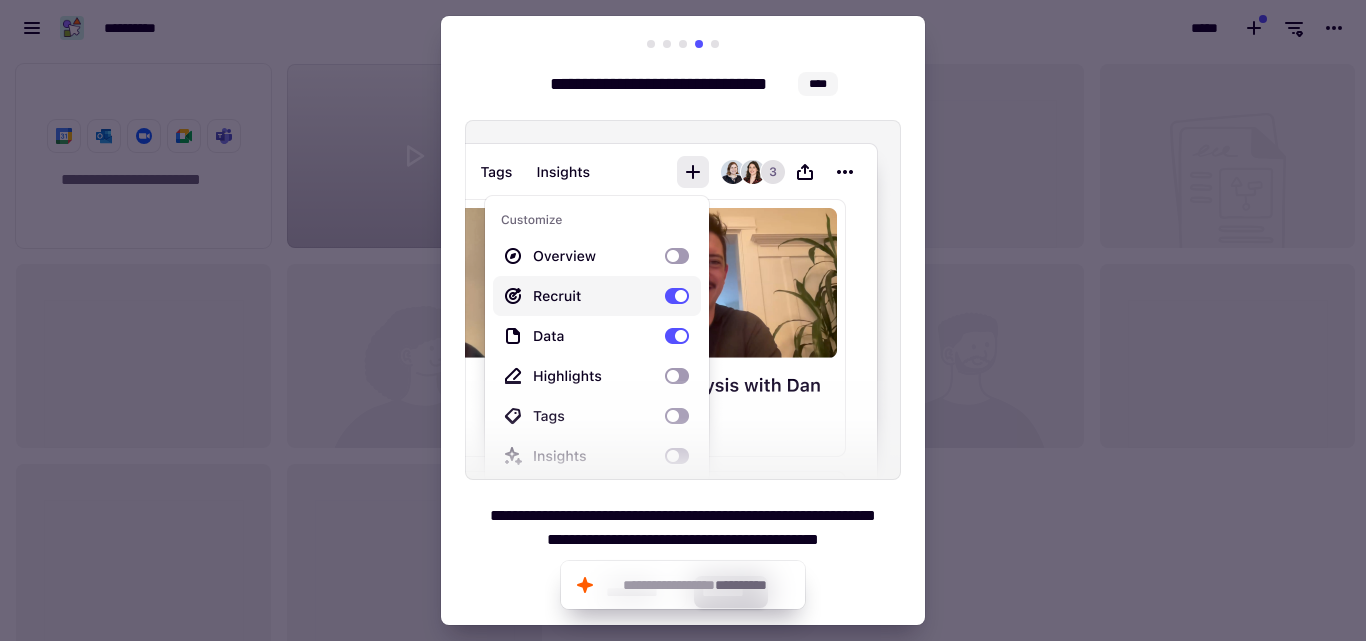 click at bounding box center (715, 44) 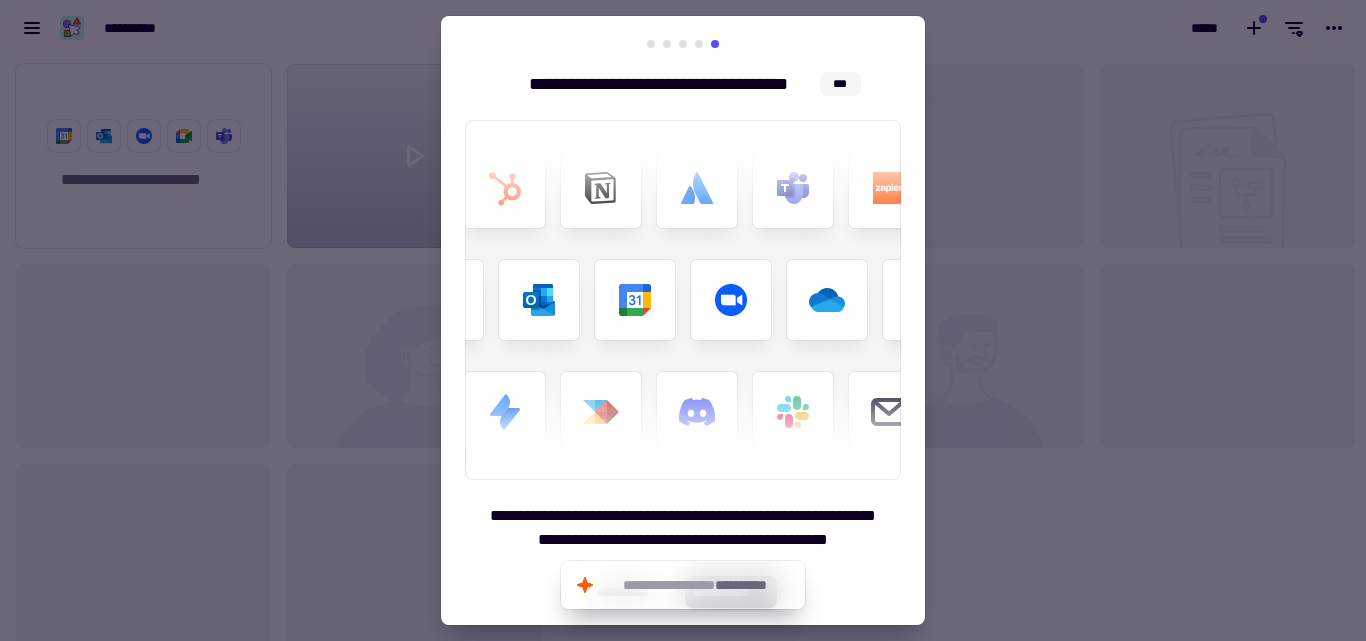 click at bounding box center (651, 44) 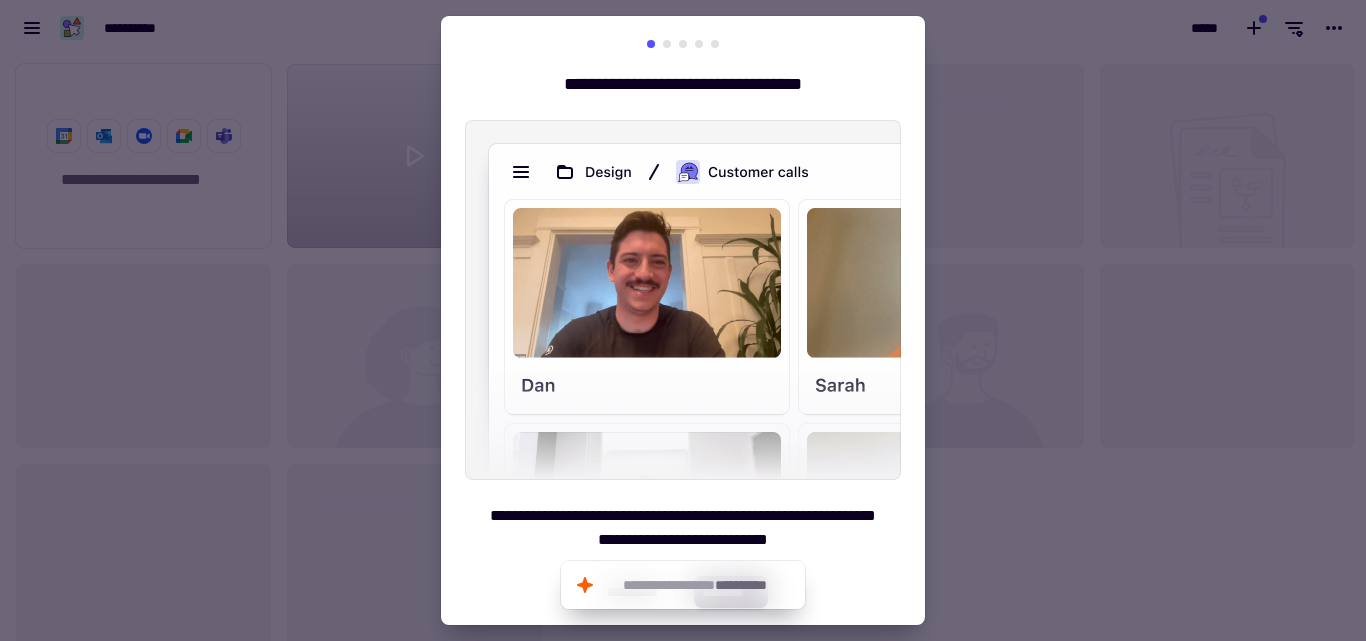 click at bounding box center (683, 300) 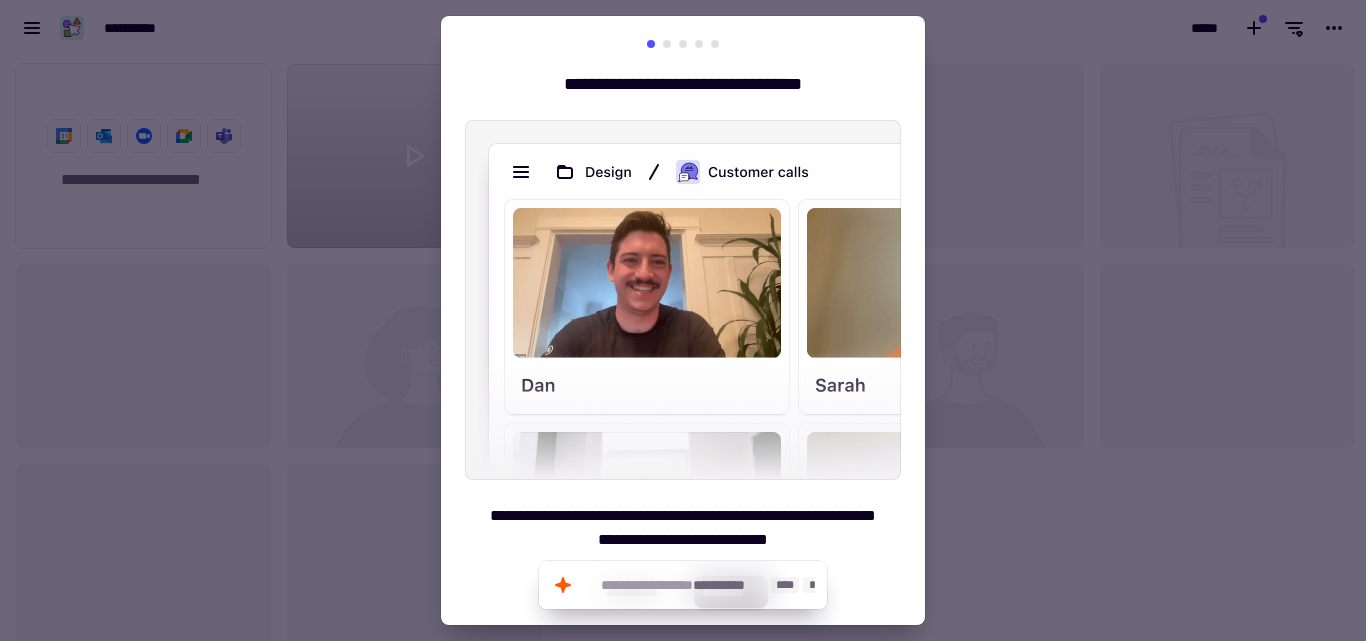 click on "**********" 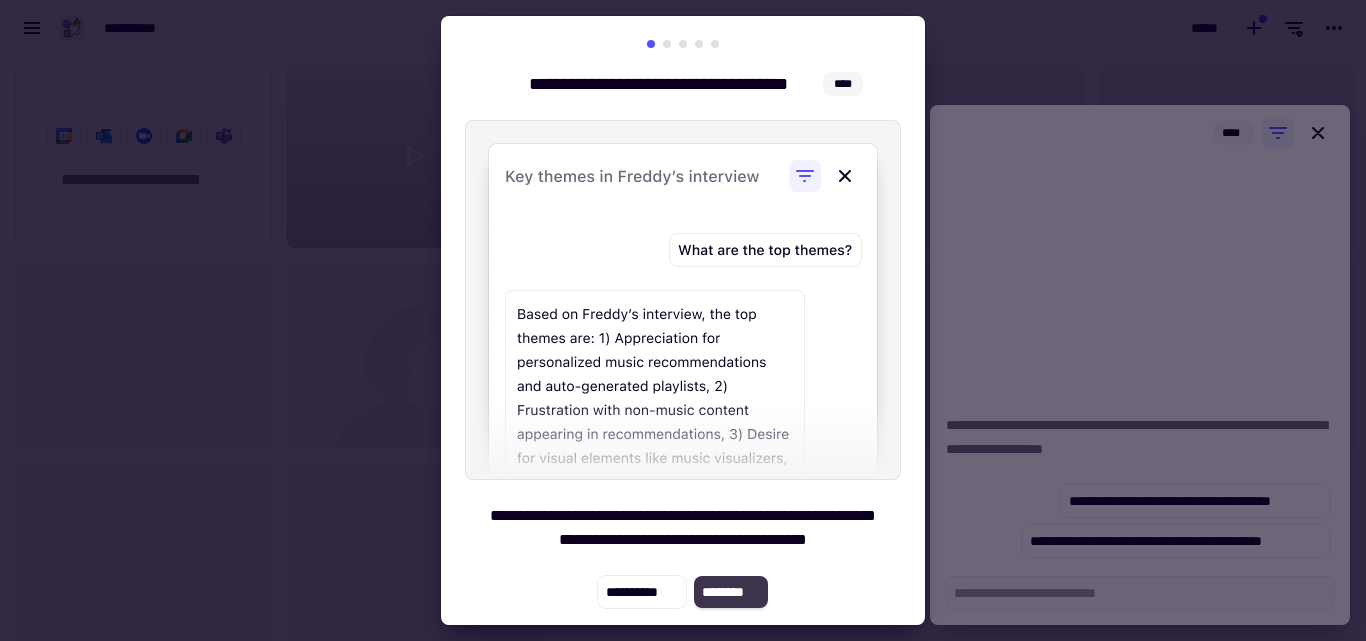 click on "********" 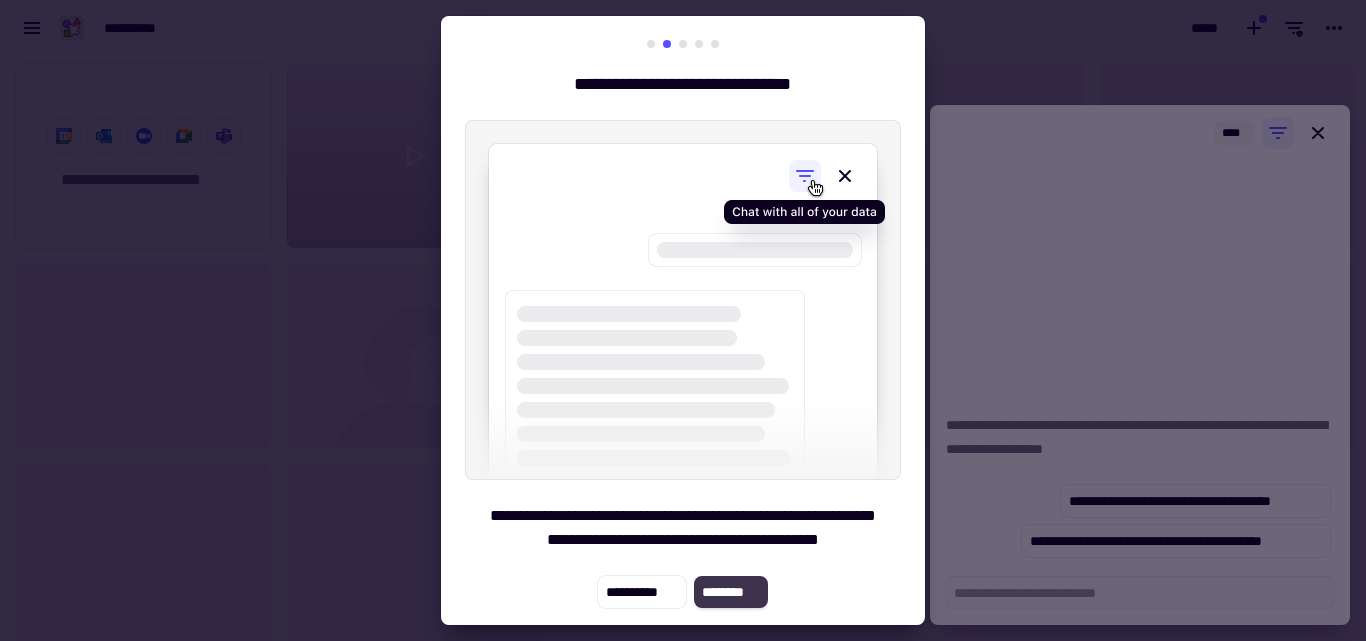 click on "********" 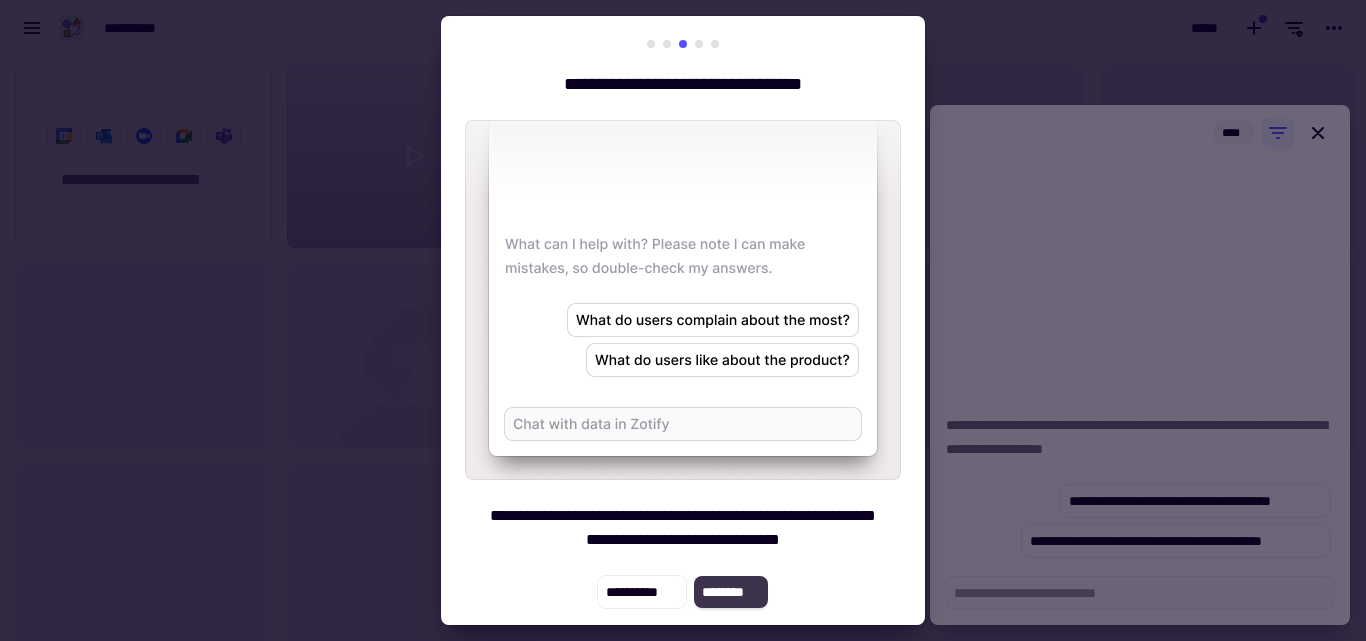 click on "********" 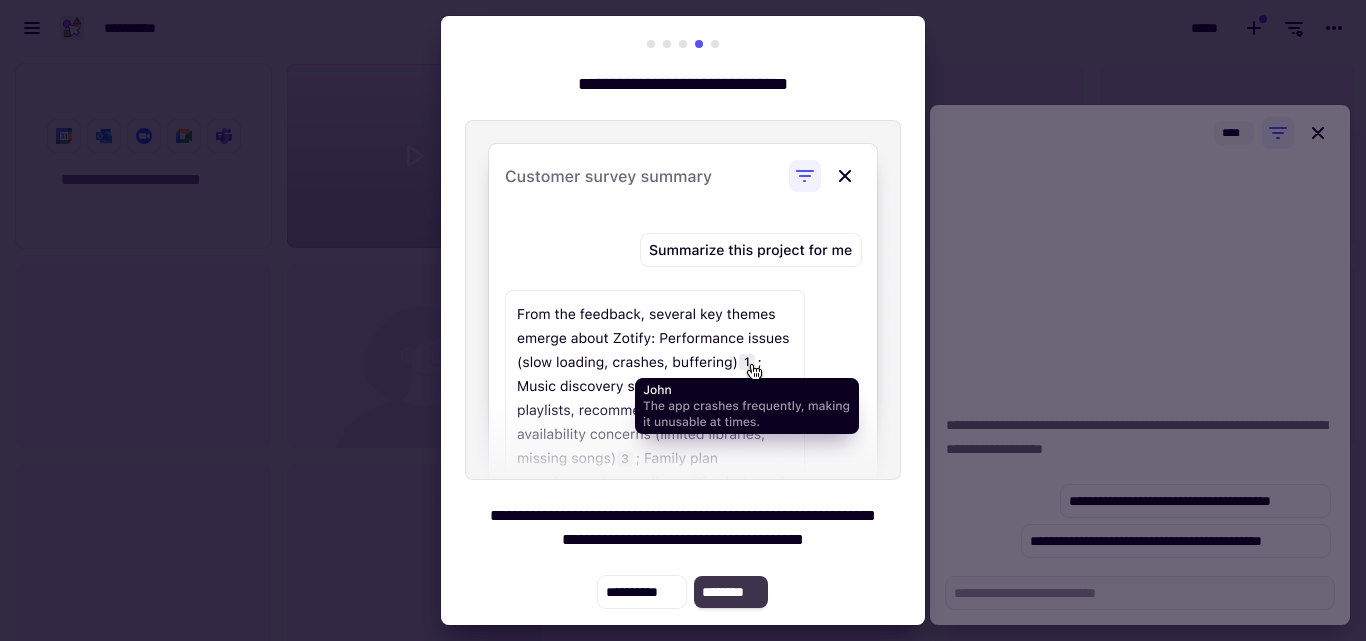click on "********" 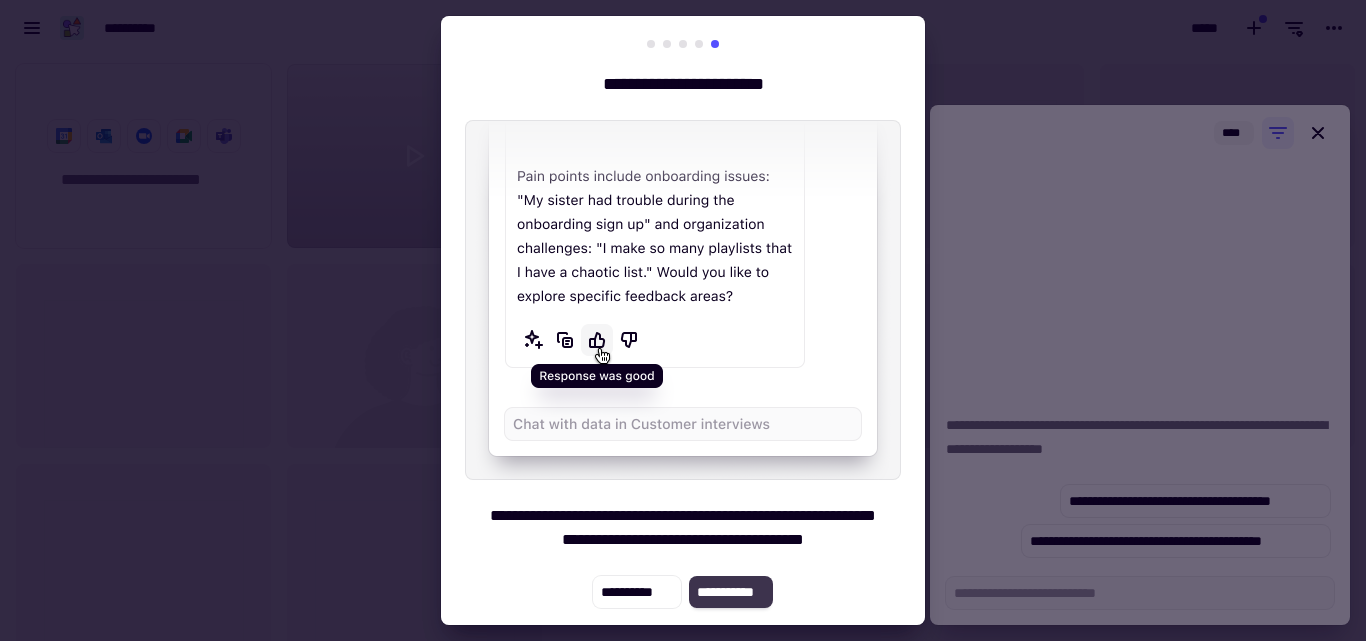 click on "**********" 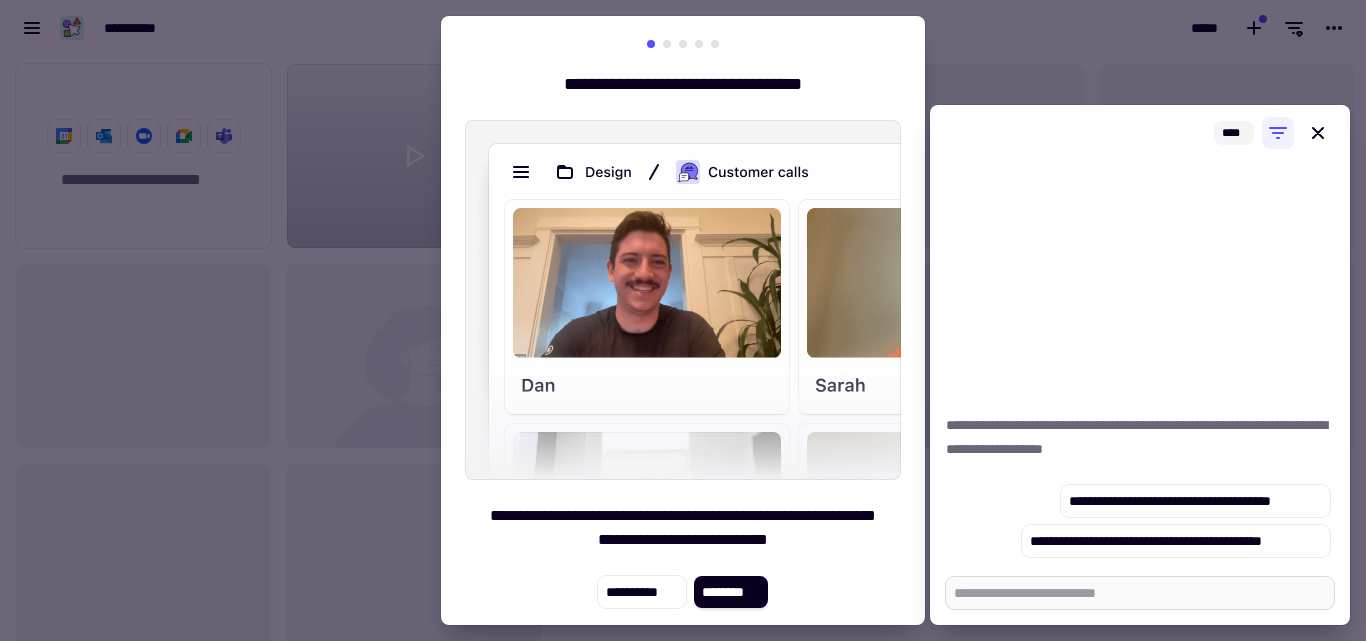click at bounding box center [1140, 593] 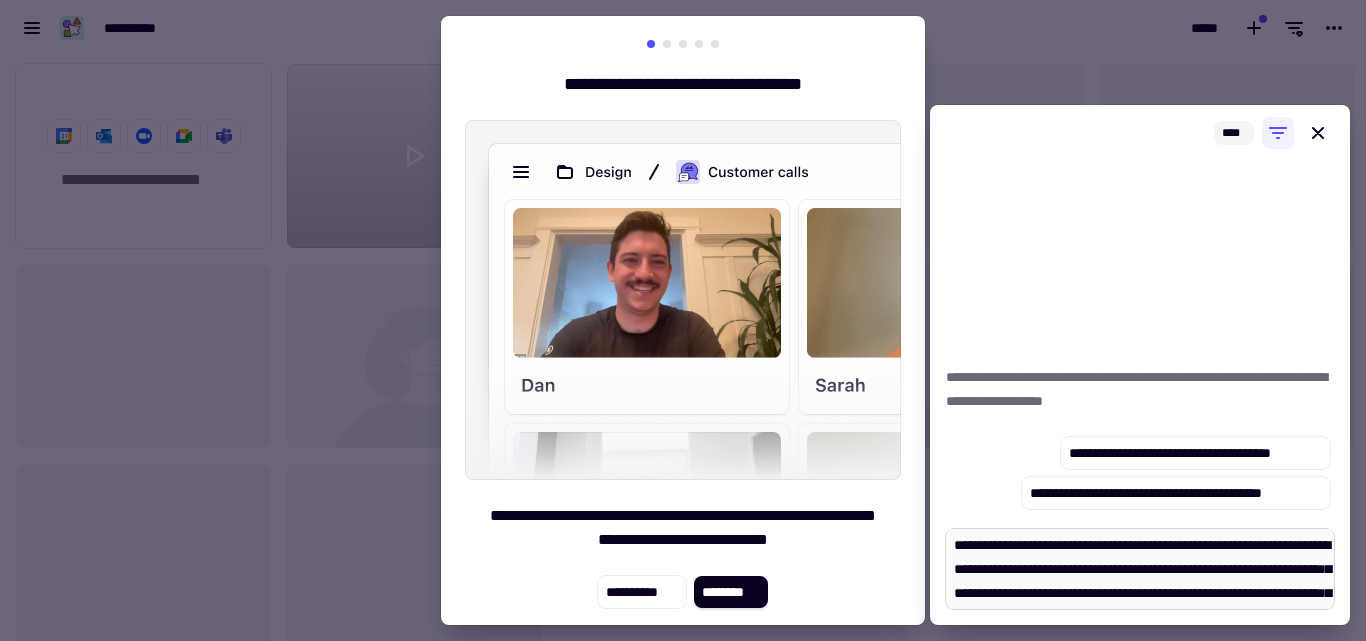 scroll, scrollTop: 137, scrollLeft: 0, axis: vertical 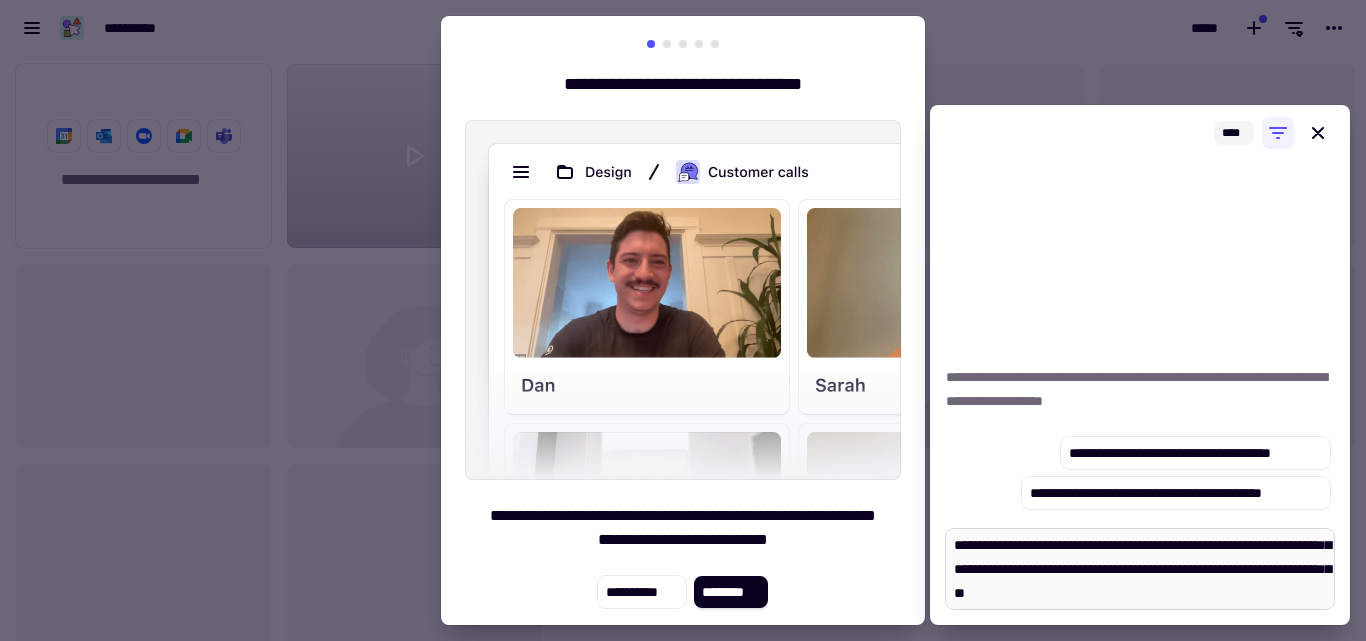 type on "*" 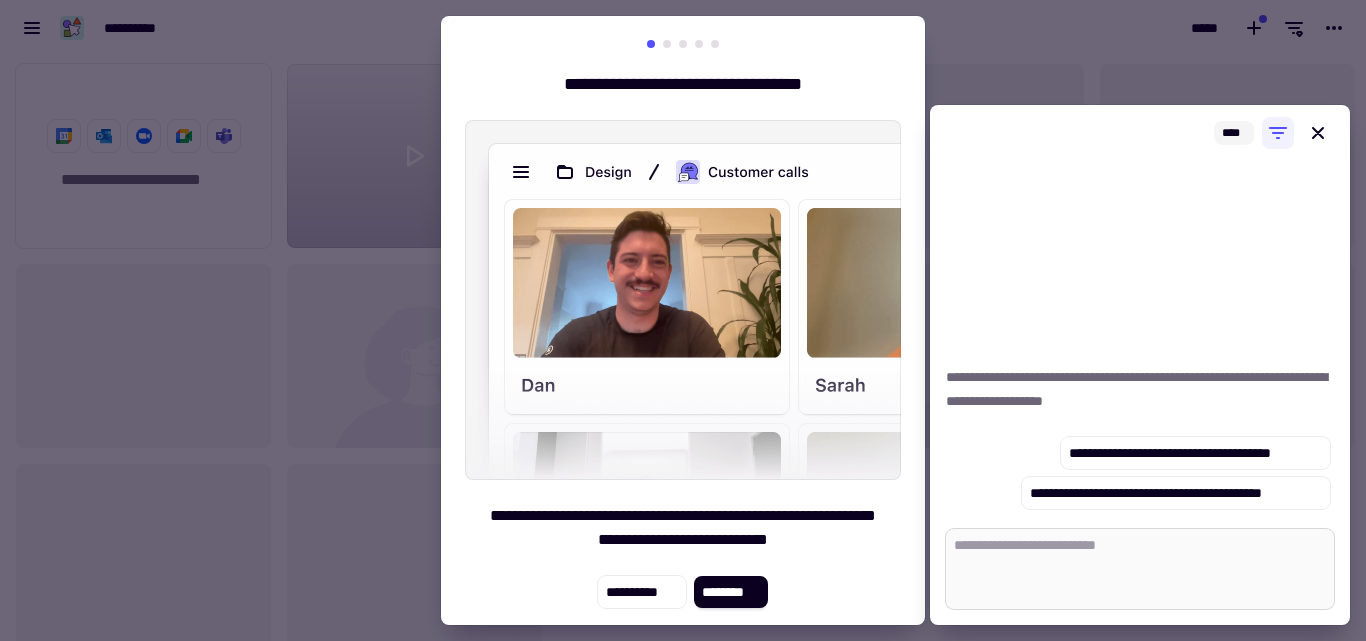 scroll, scrollTop: 0, scrollLeft: 0, axis: both 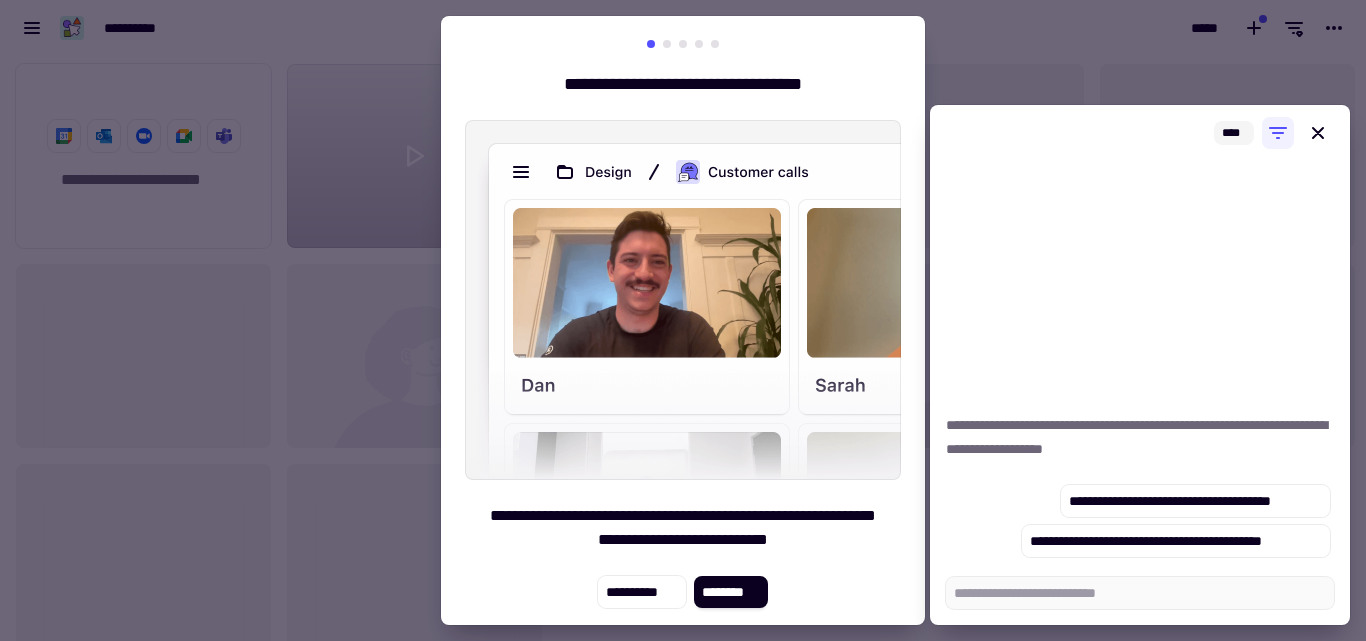 paste on "**********" 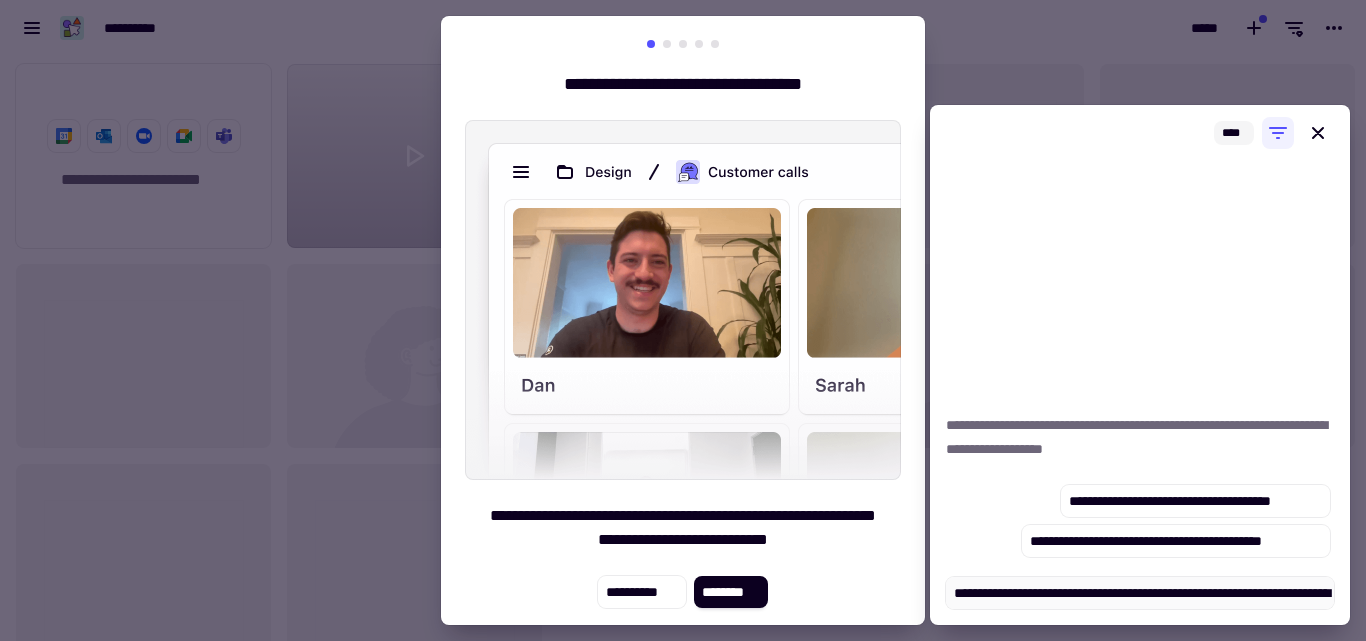 scroll, scrollTop: 281, scrollLeft: 0, axis: vertical 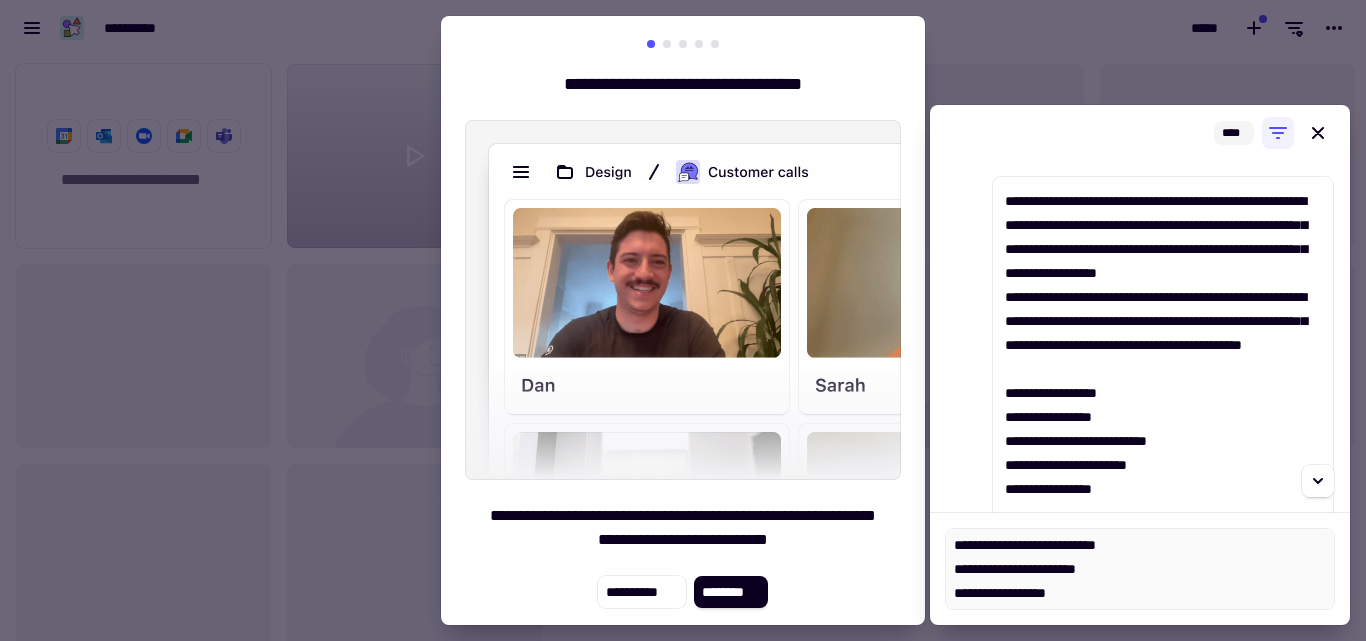 type on "*" 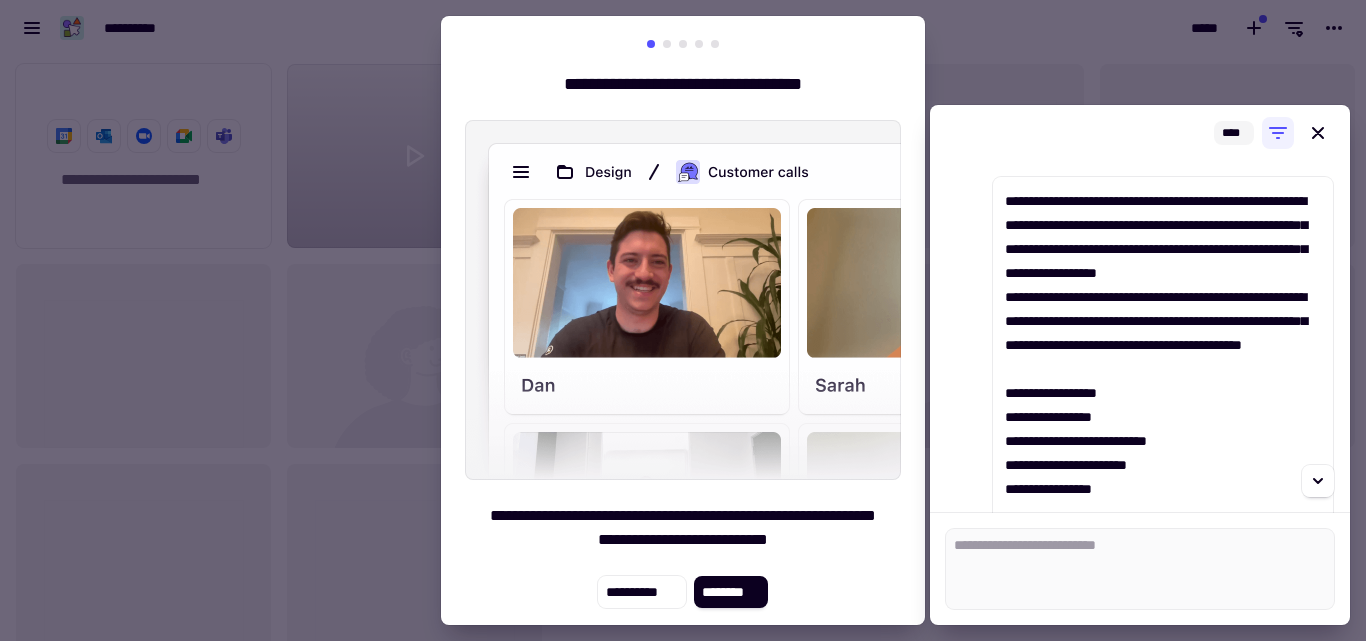 scroll, scrollTop: 0, scrollLeft: 0, axis: both 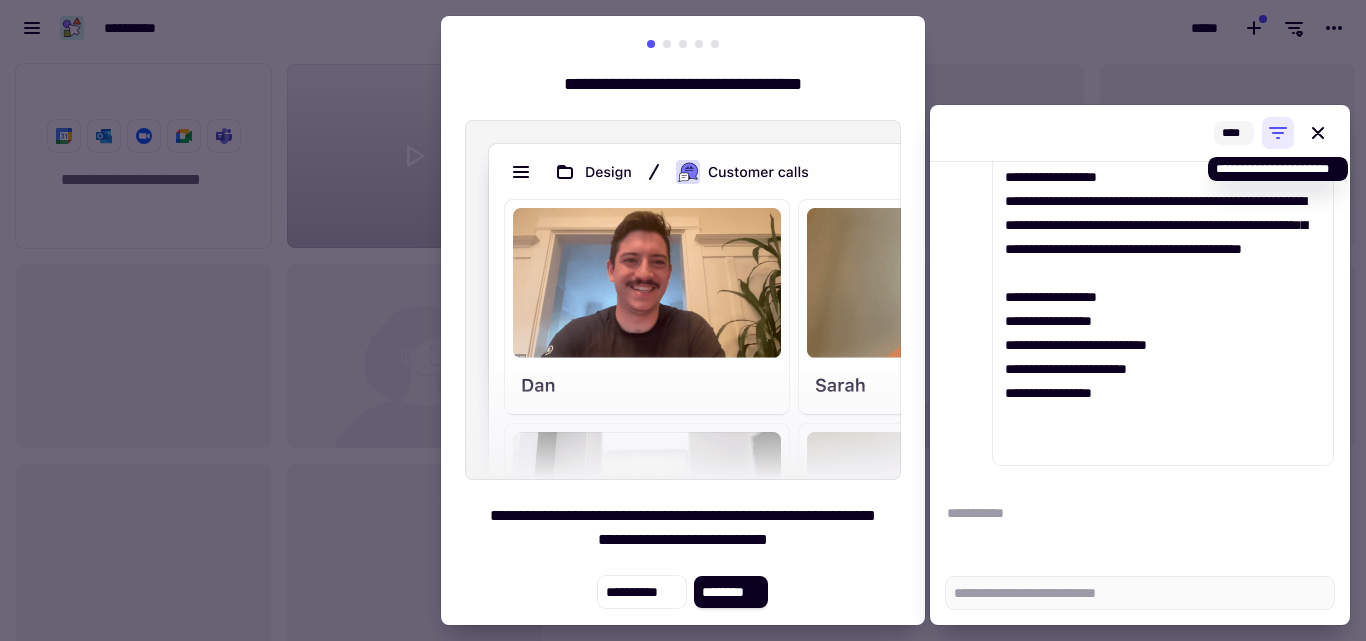 click 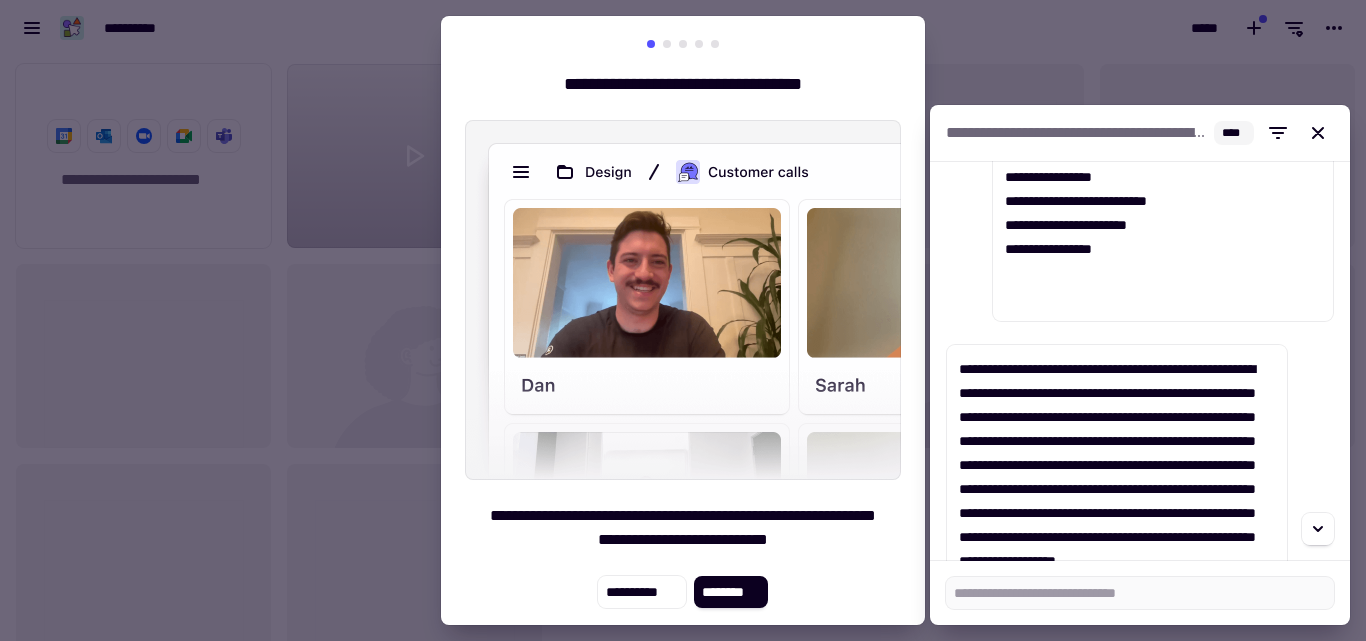 scroll, scrollTop: 384, scrollLeft: 0, axis: vertical 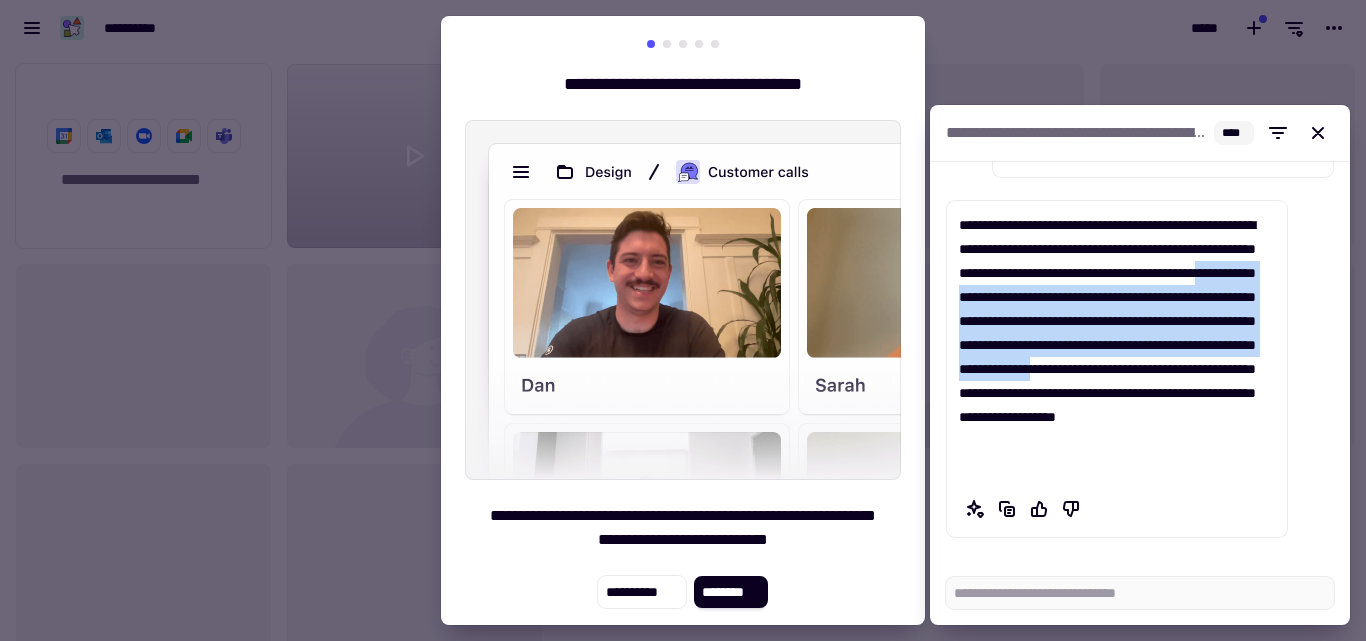 drag, startPoint x: 1097, startPoint y: 304, endPoint x: 1145, endPoint y: 398, distance: 105.546196 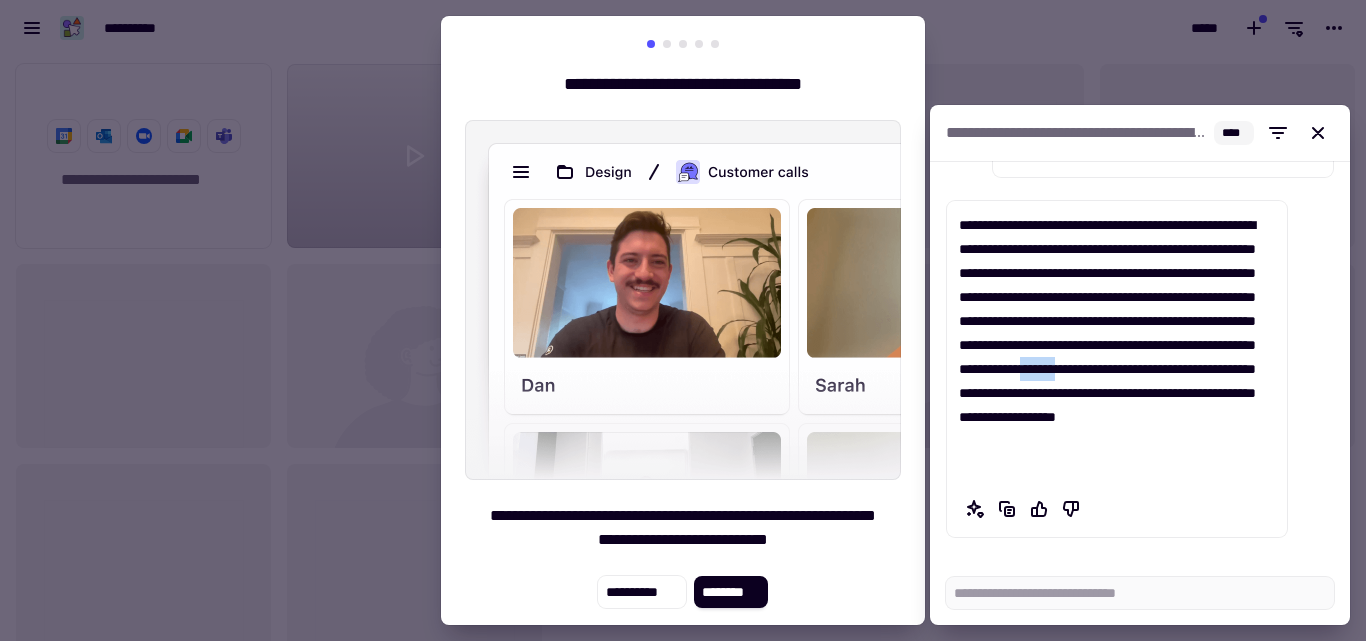 click on "**********" at bounding box center (1117, 345) 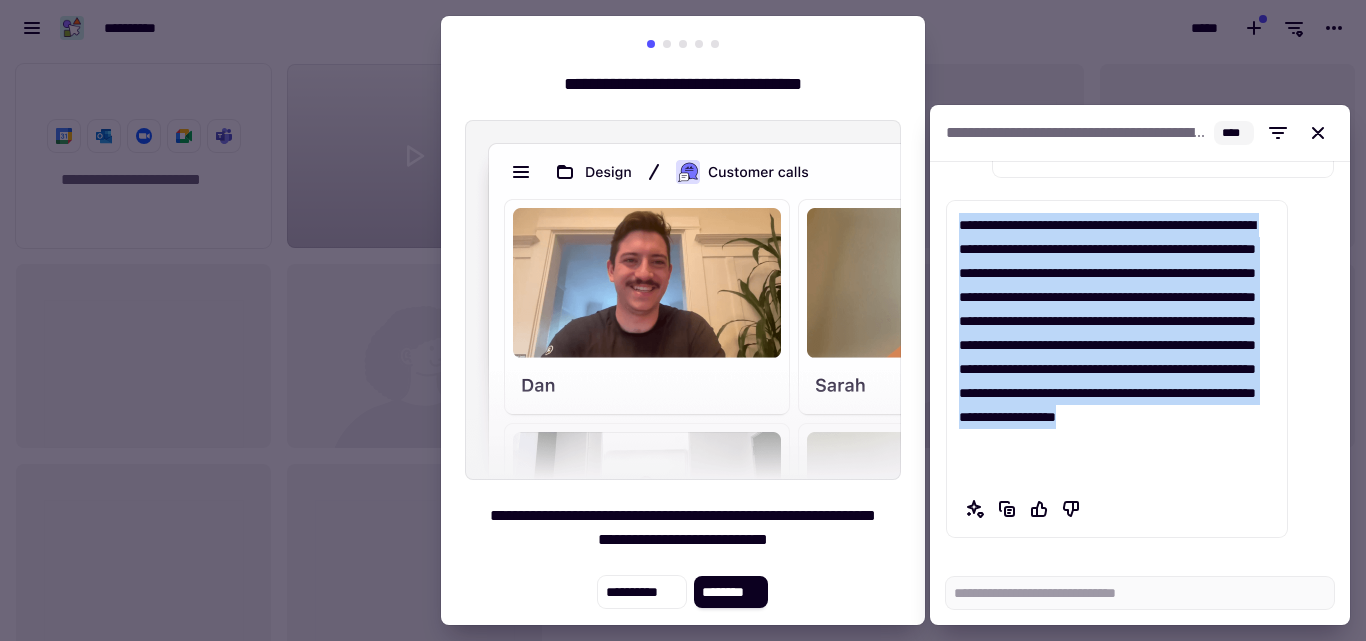 click on "**********" at bounding box center (1117, 345) 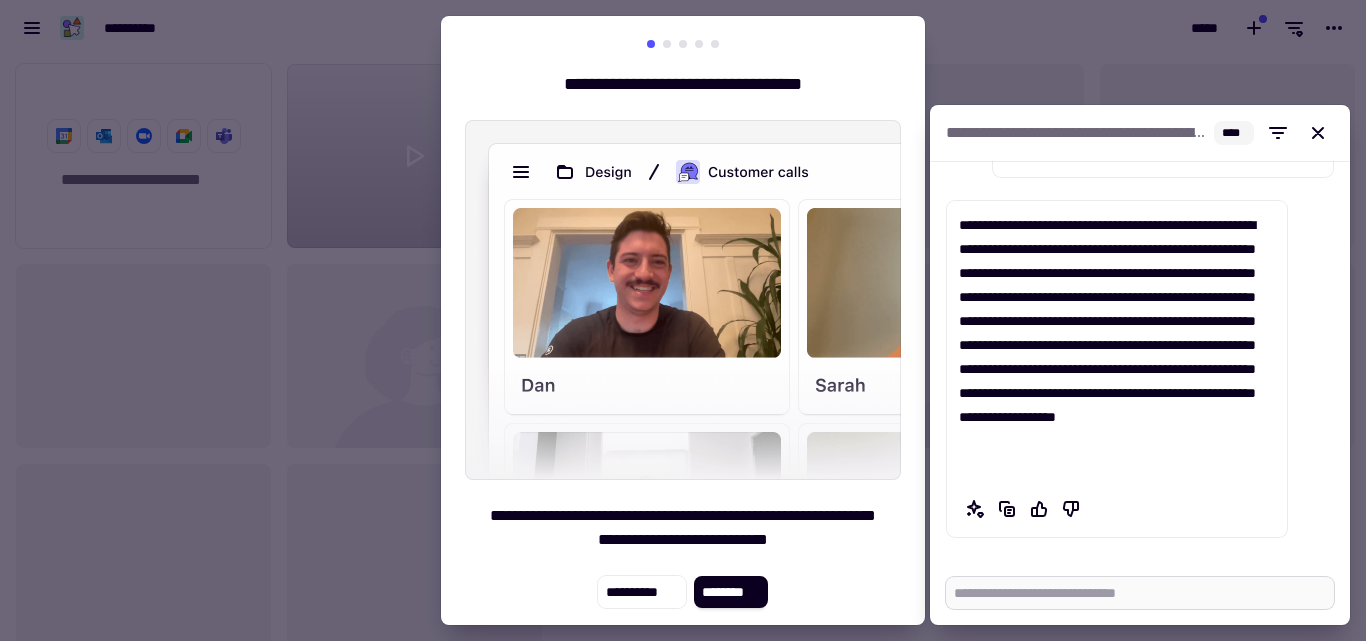 click at bounding box center (1140, 593) 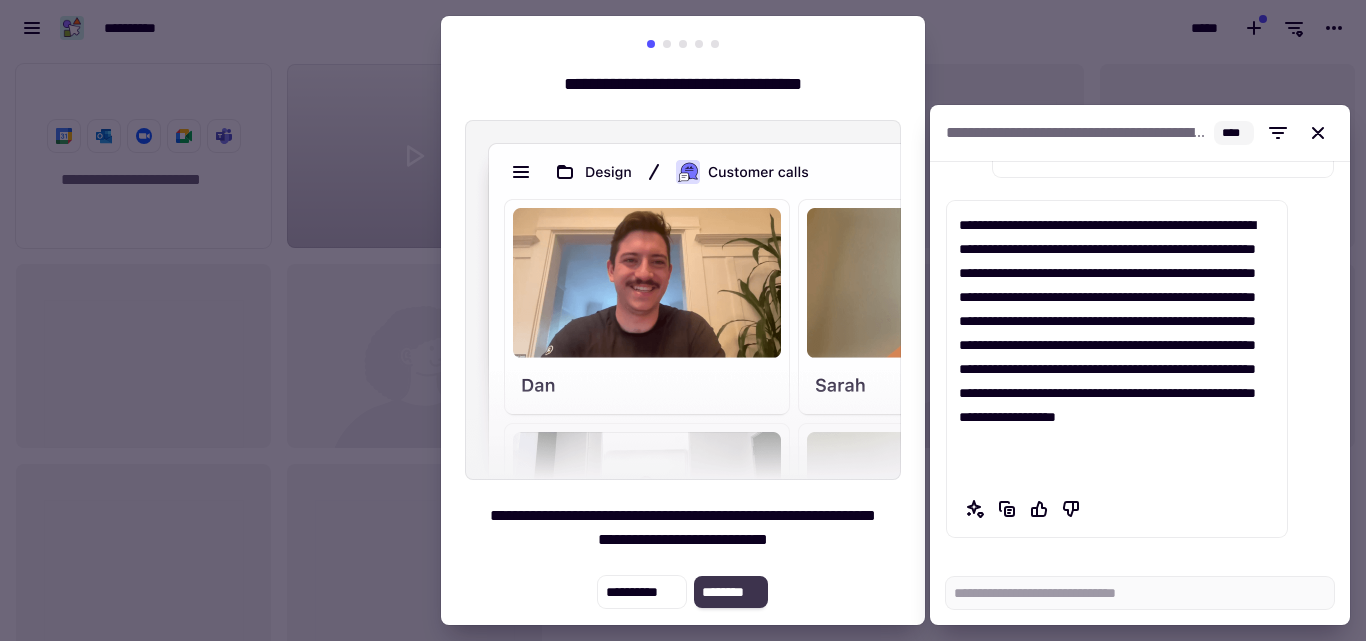 click on "********" 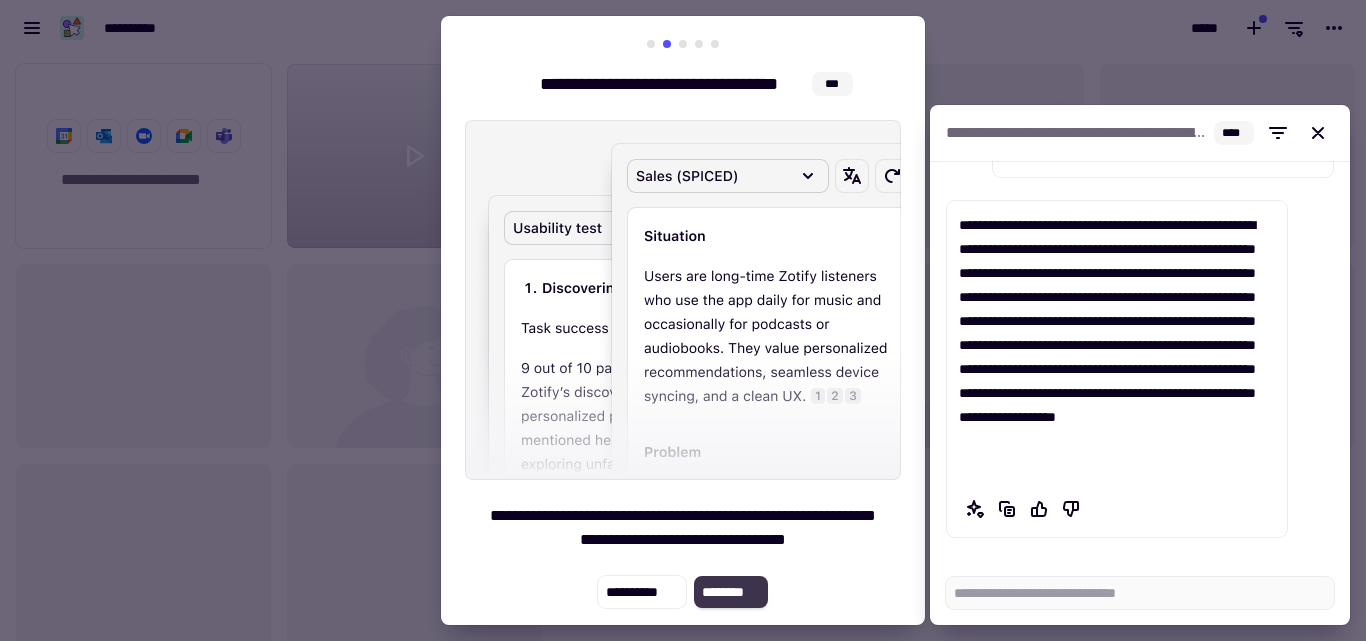 click on "********" 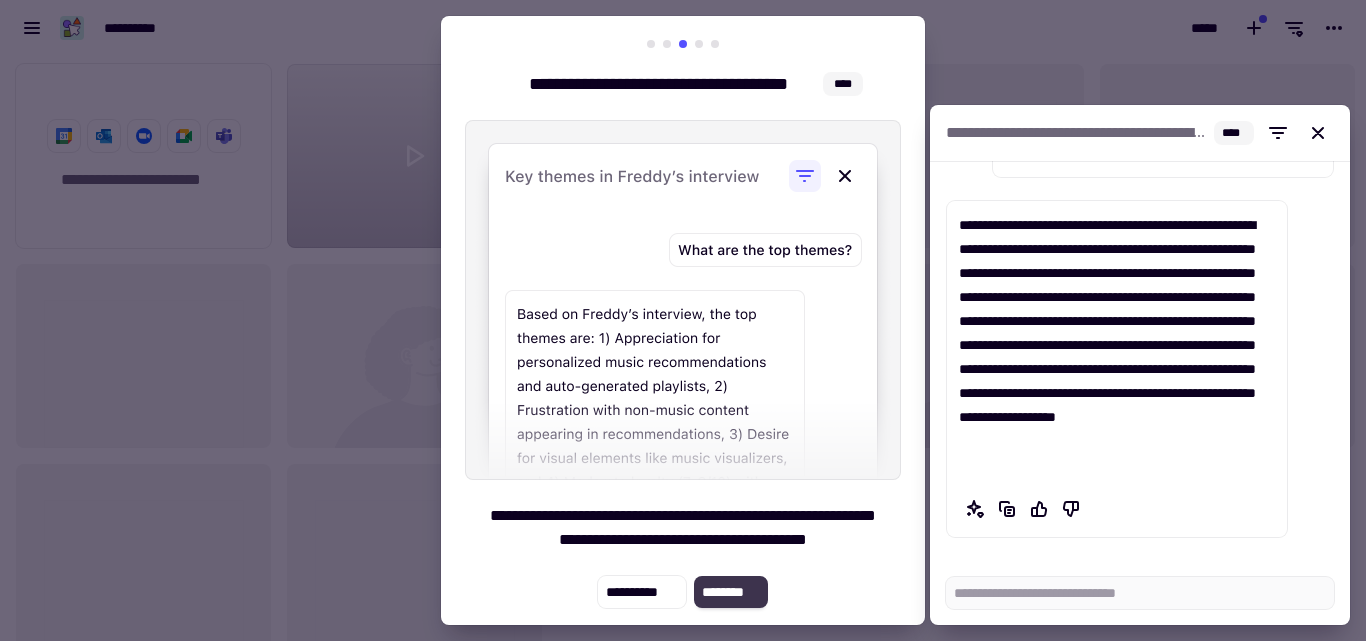click on "********" 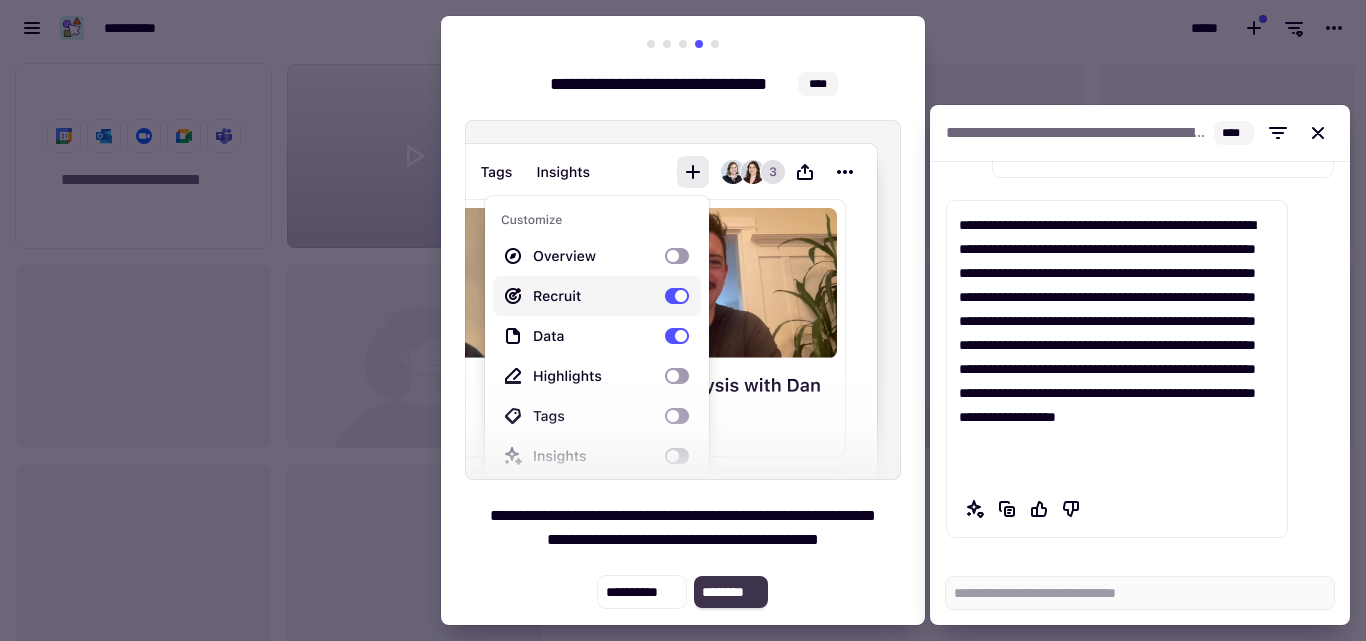 click on "********" 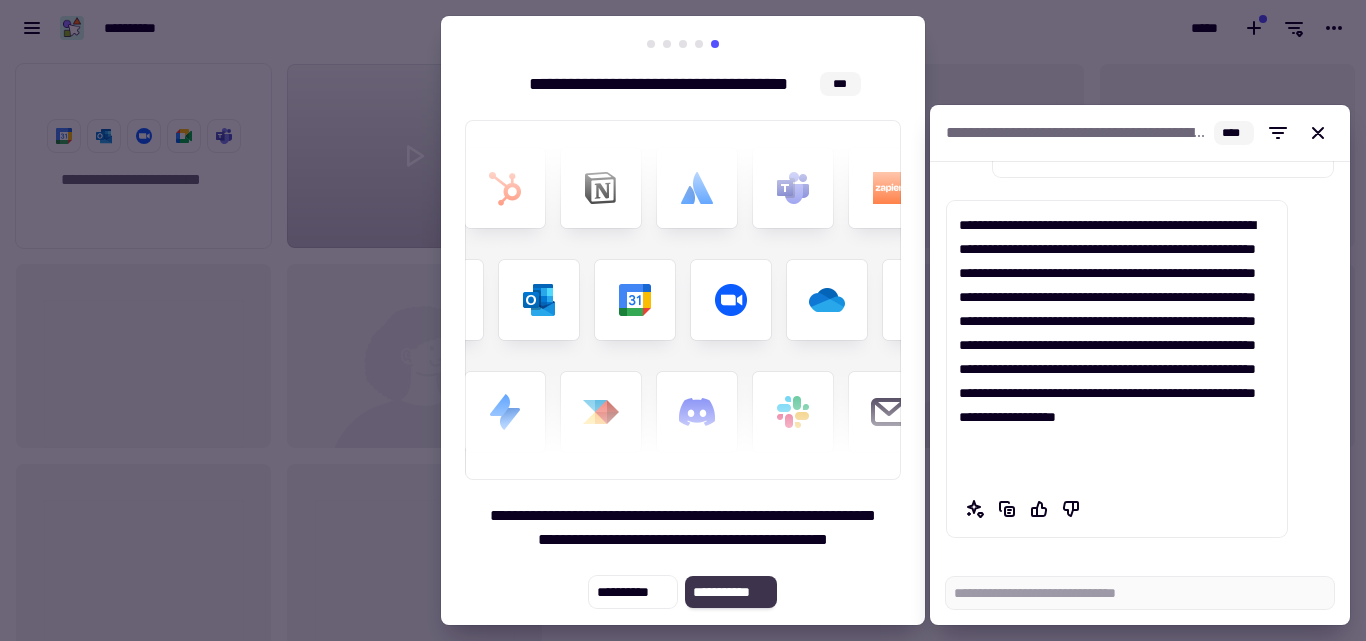 click on "**********" 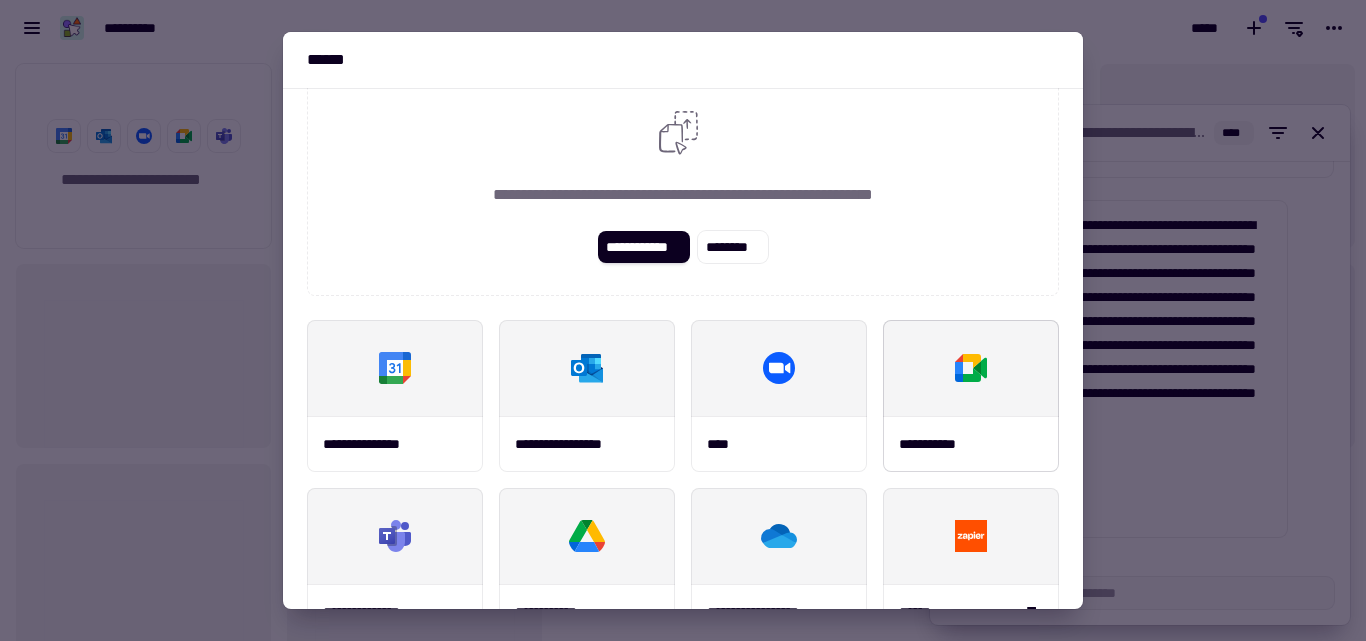 scroll, scrollTop: 0, scrollLeft: 0, axis: both 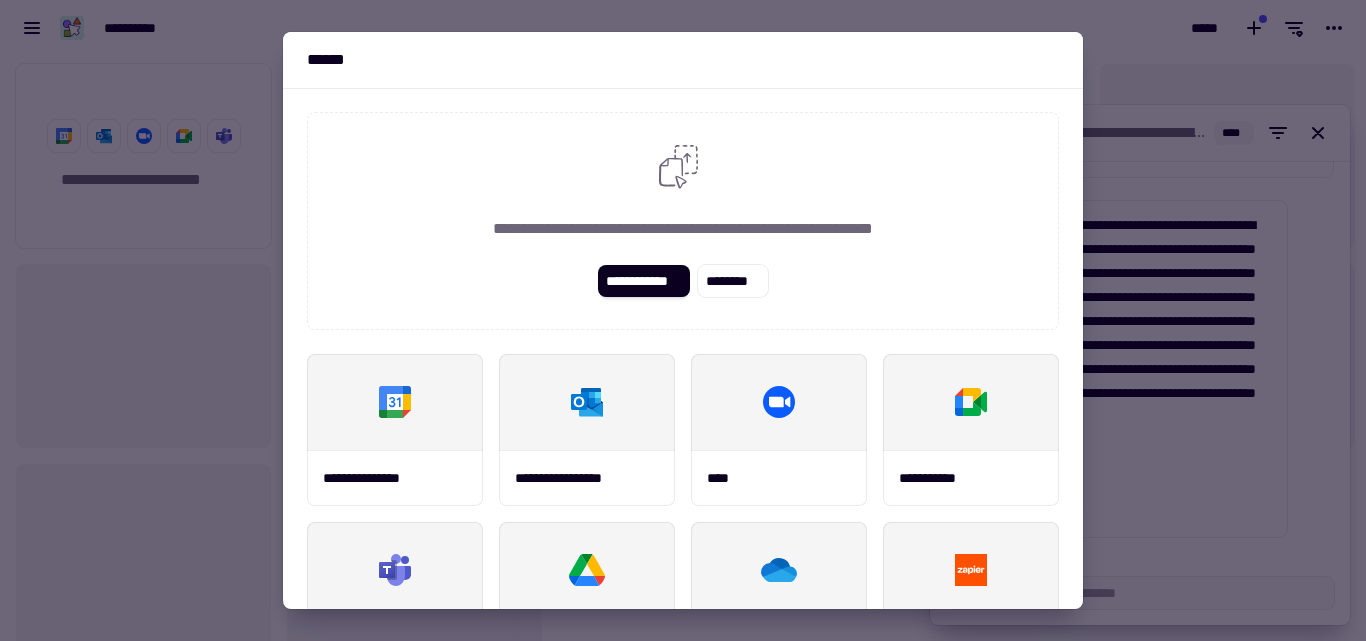 click at bounding box center (683, 320) 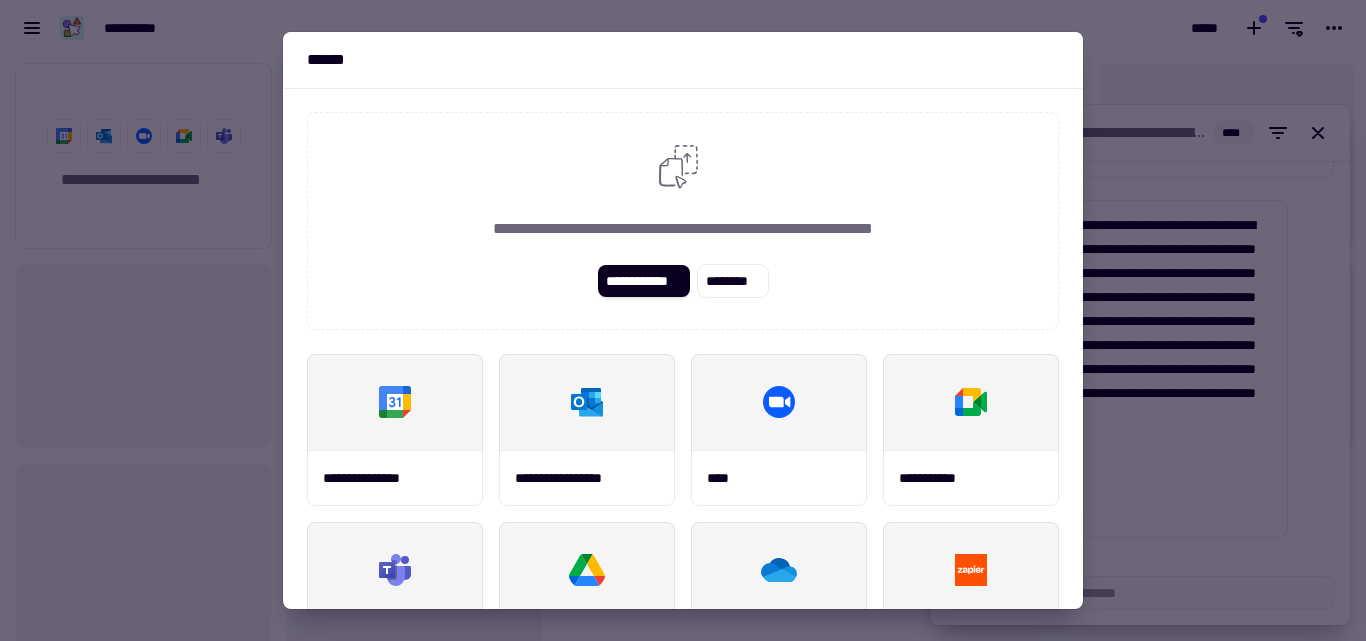 type on "*" 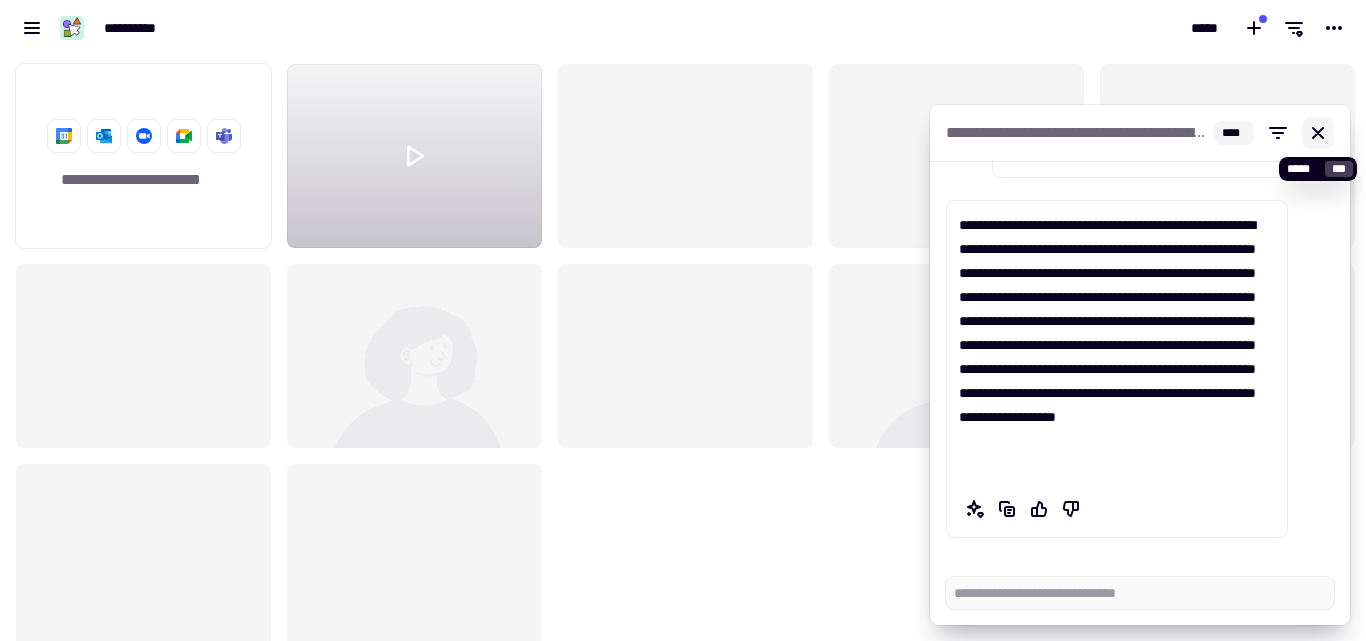 click 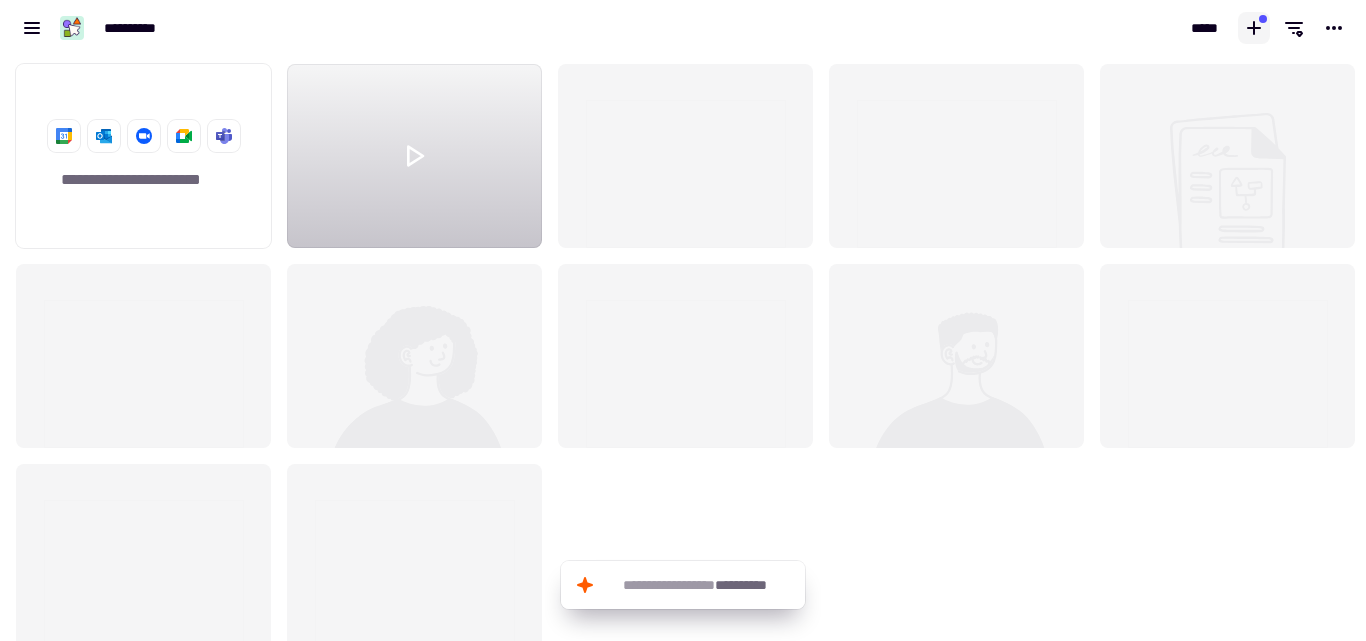 click 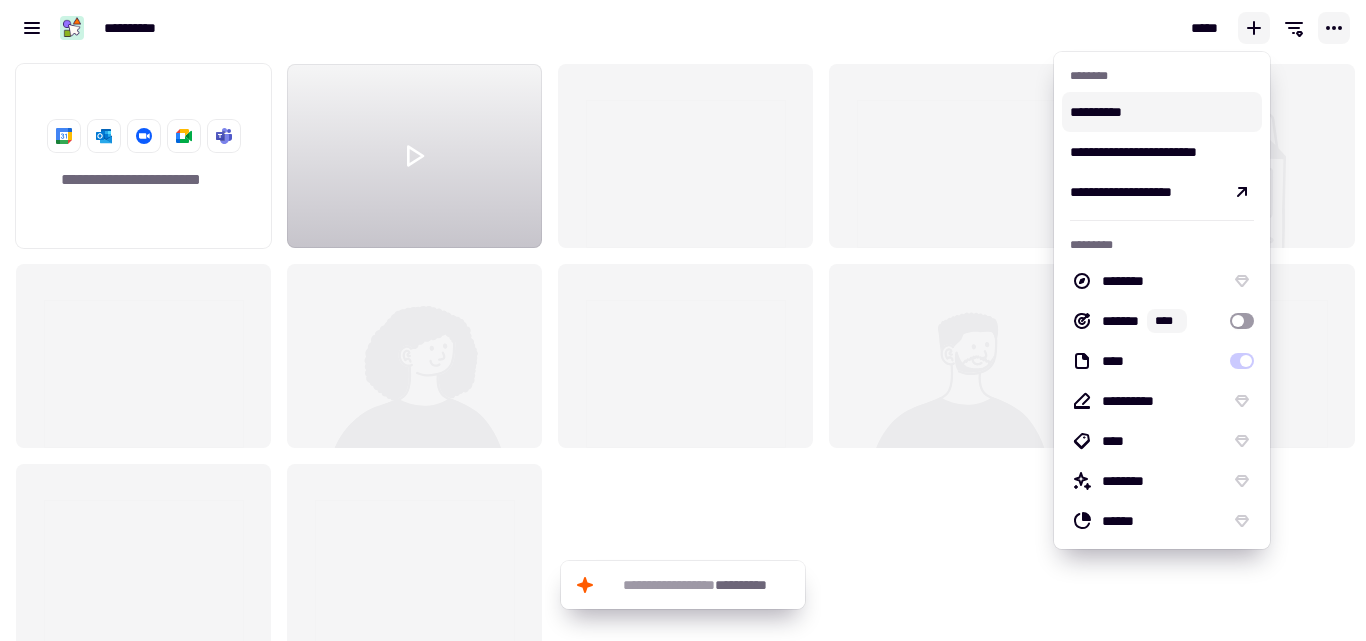 click 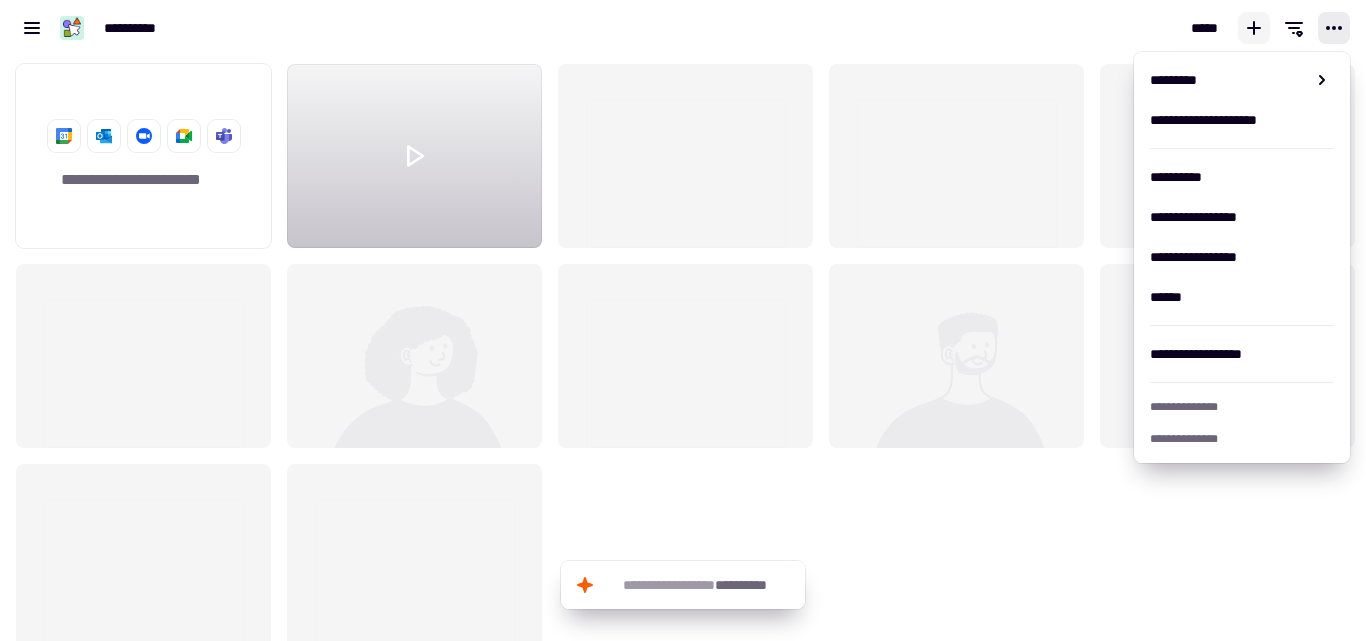 click 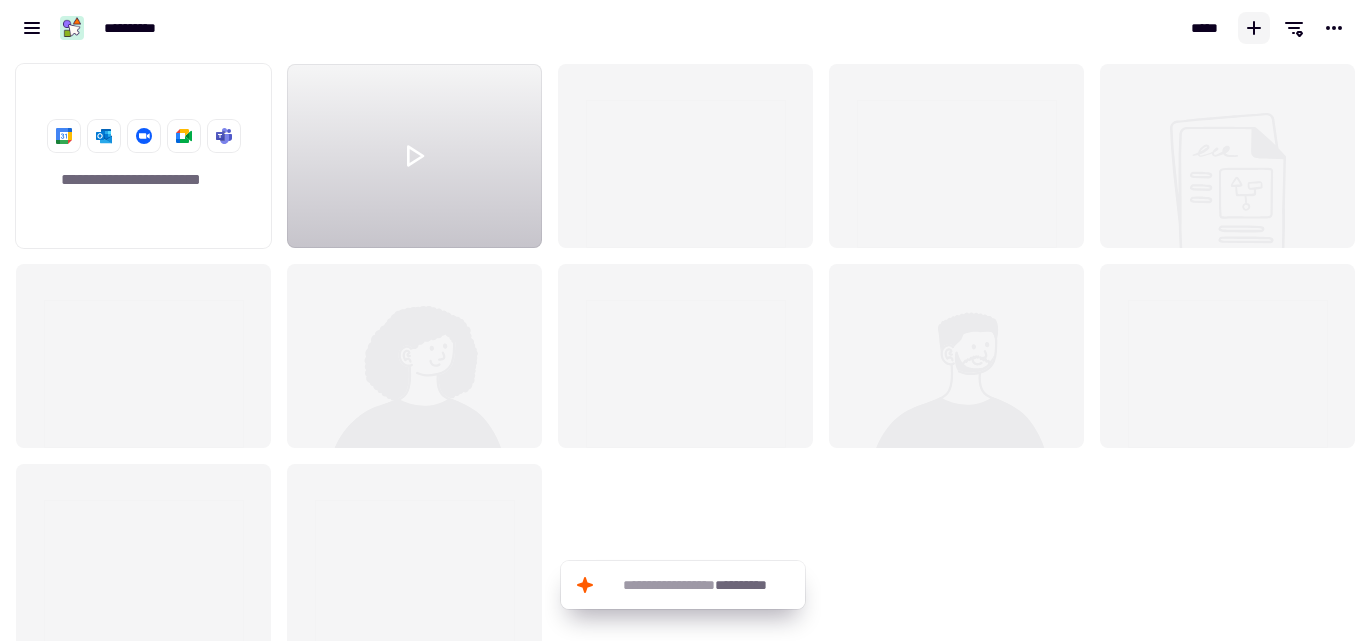 click 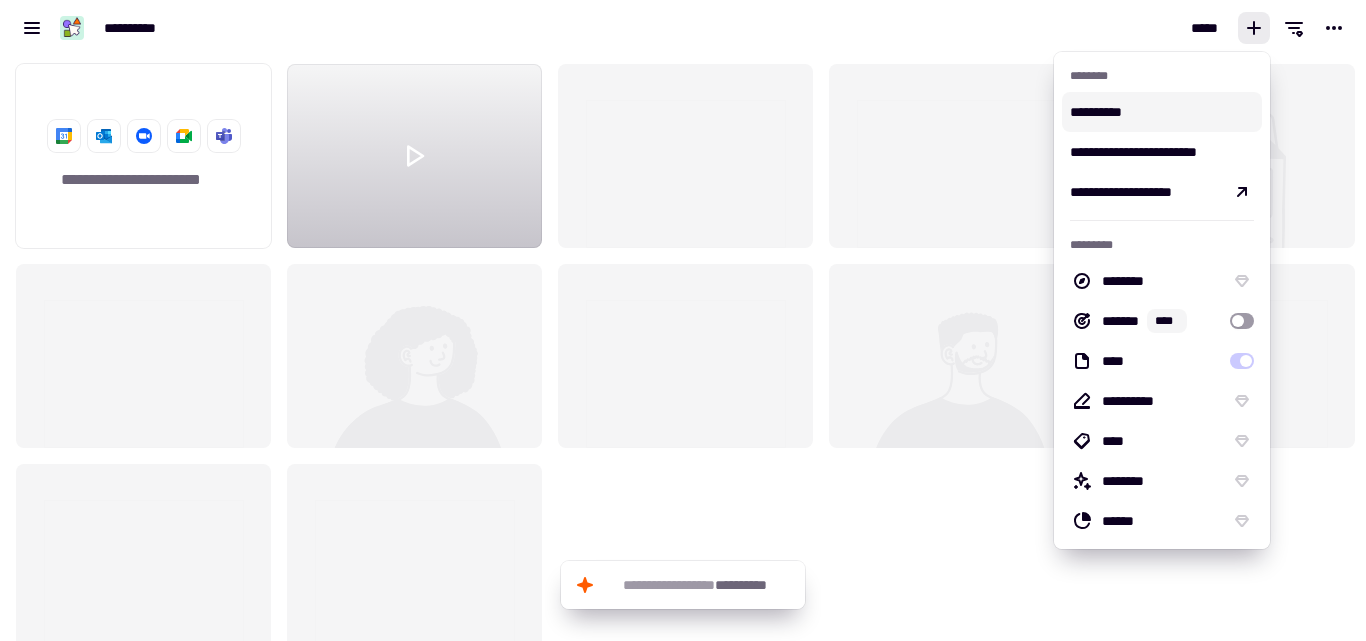click on "**********" at bounding box center (1162, 112) 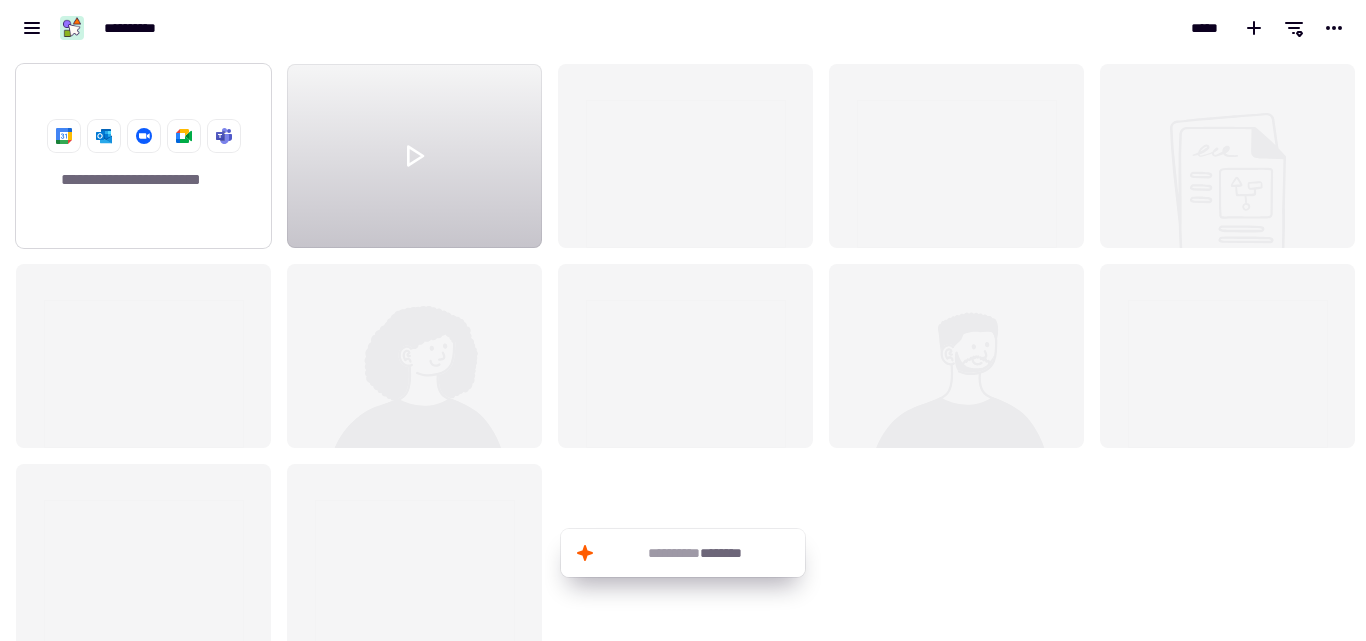 click on "**********" at bounding box center (683, 320) 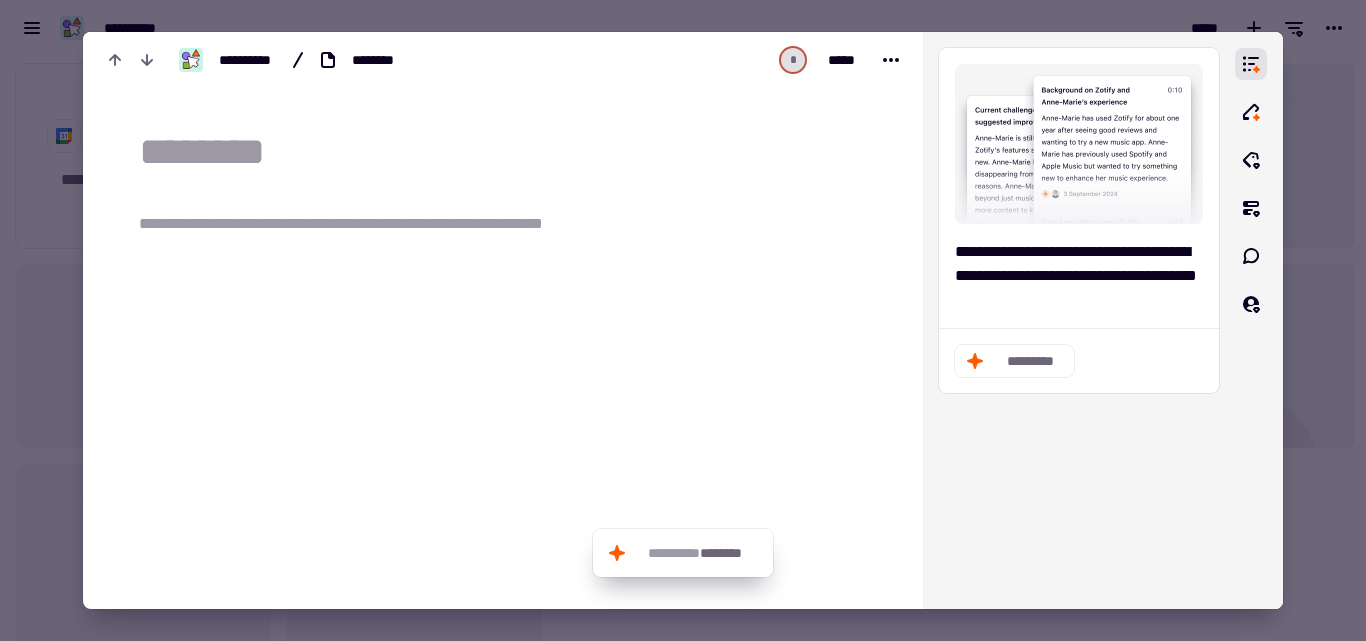 click at bounding box center (683, 320) 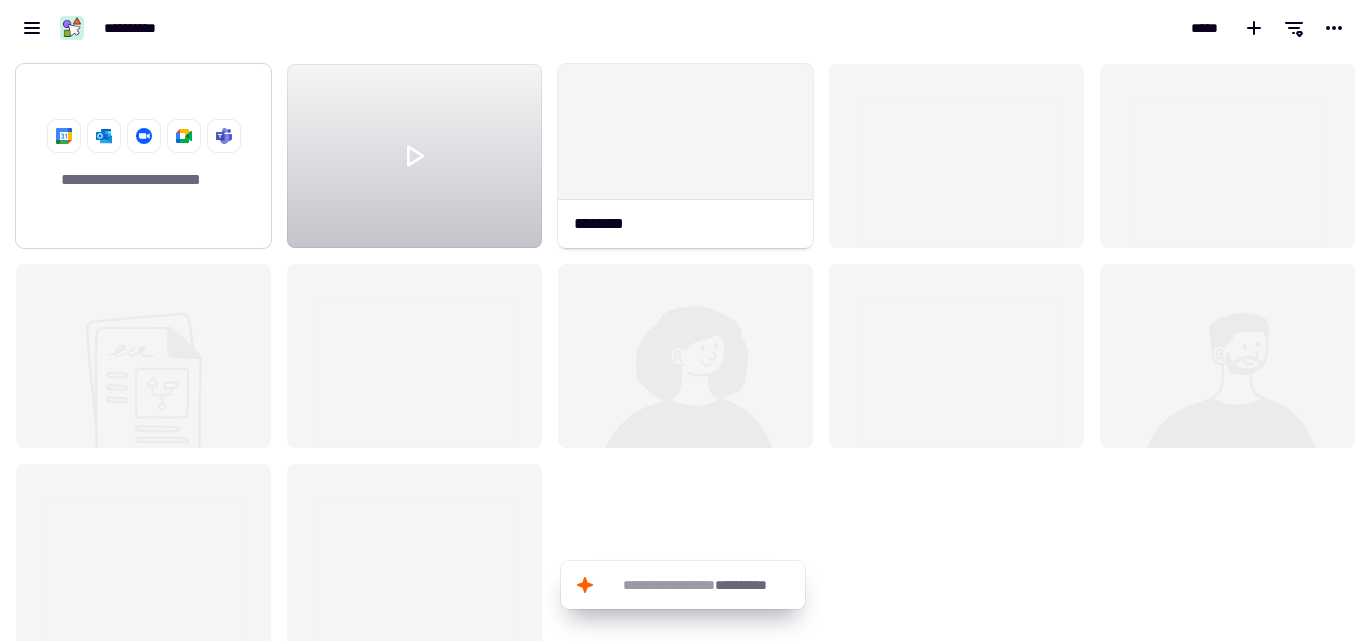 click on "**********" 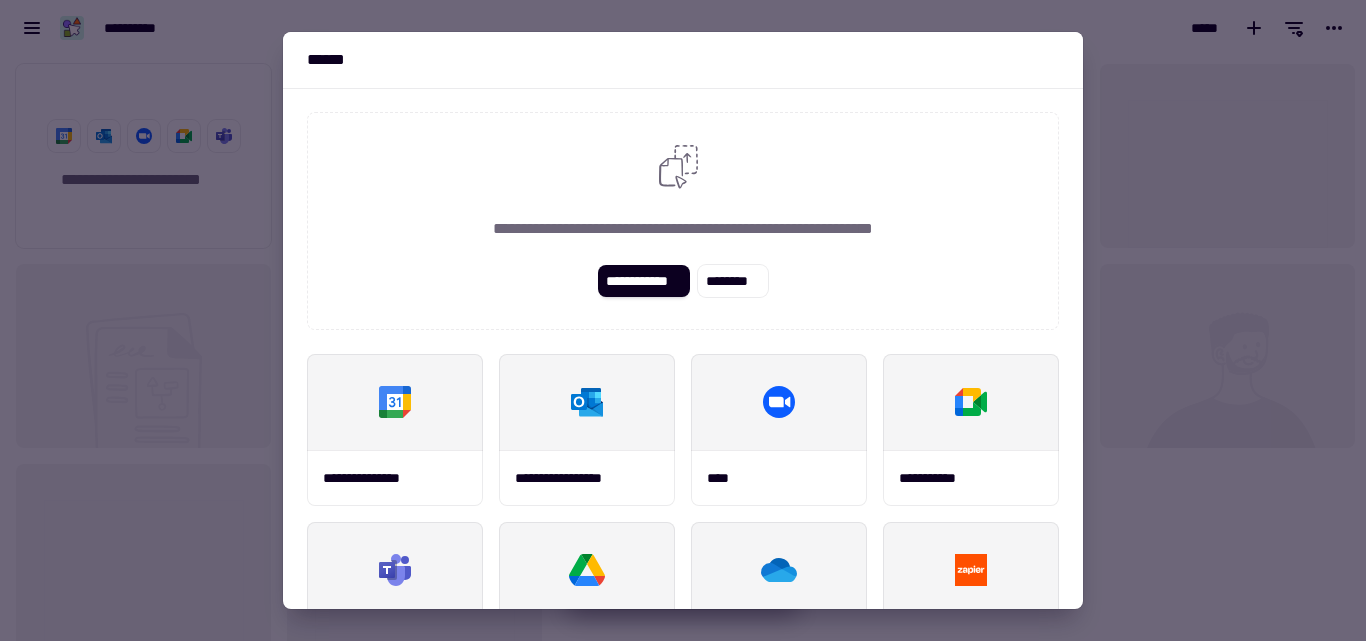 click on "**********" at bounding box center (683, 221) 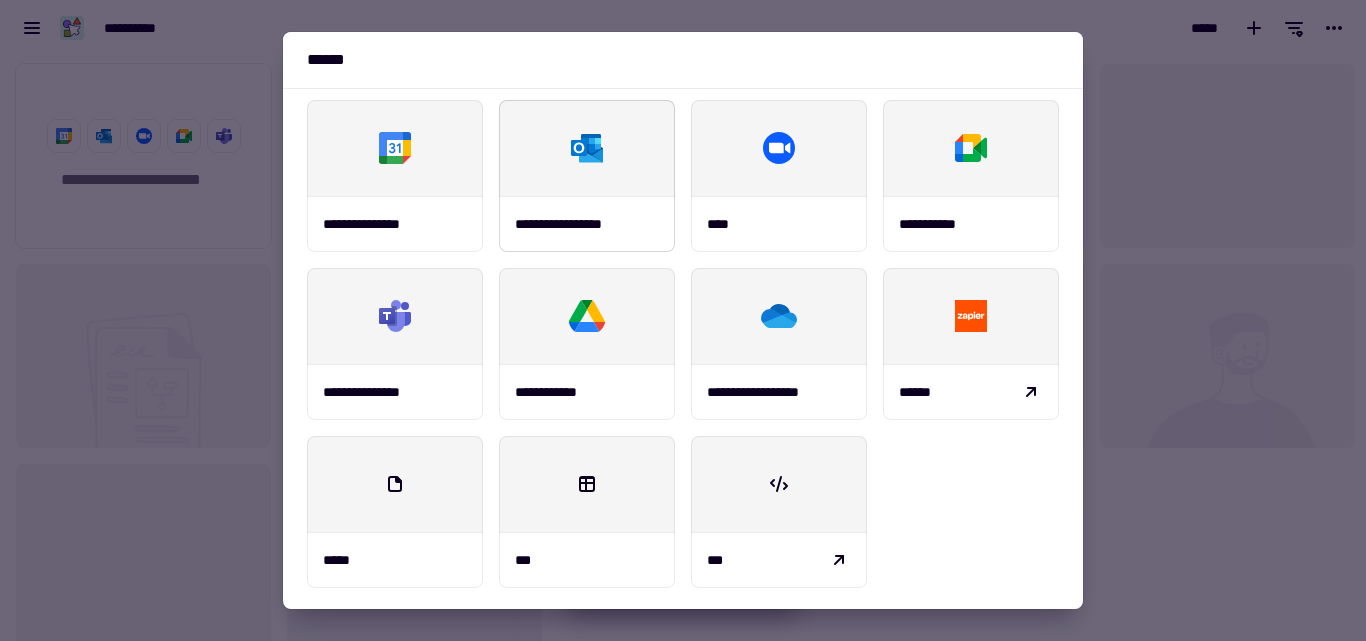 scroll, scrollTop: 257, scrollLeft: 0, axis: vertical 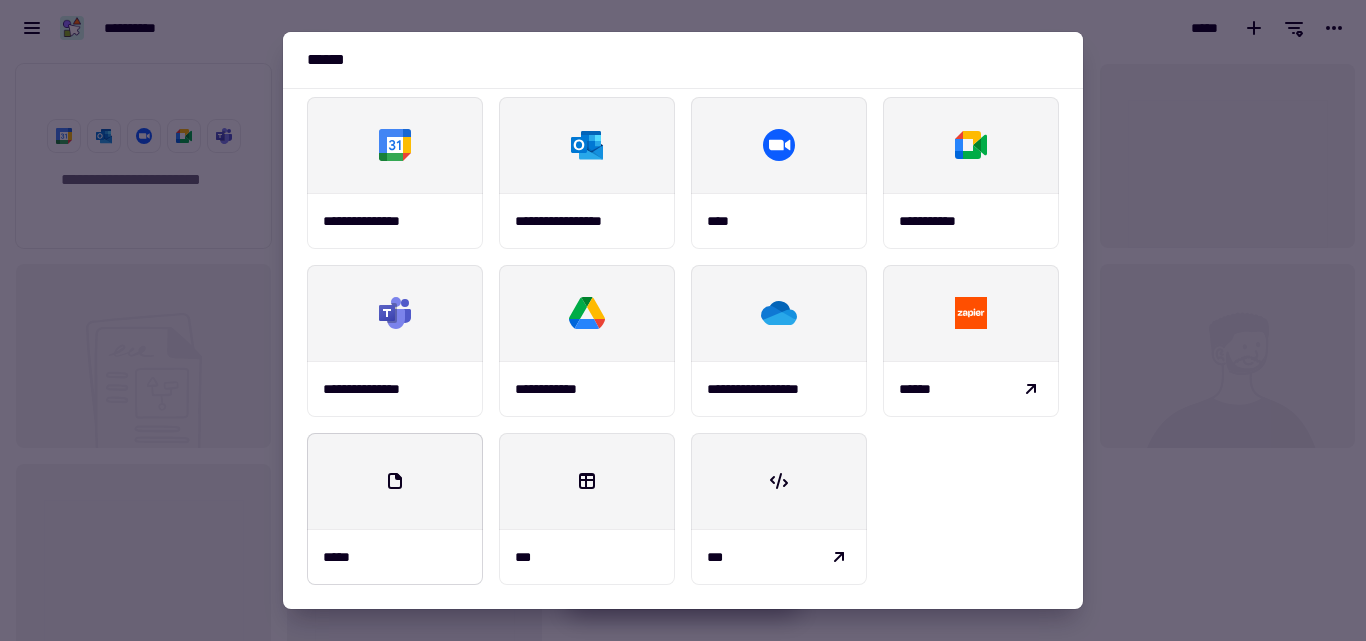 click at bounding box center [395, 481] 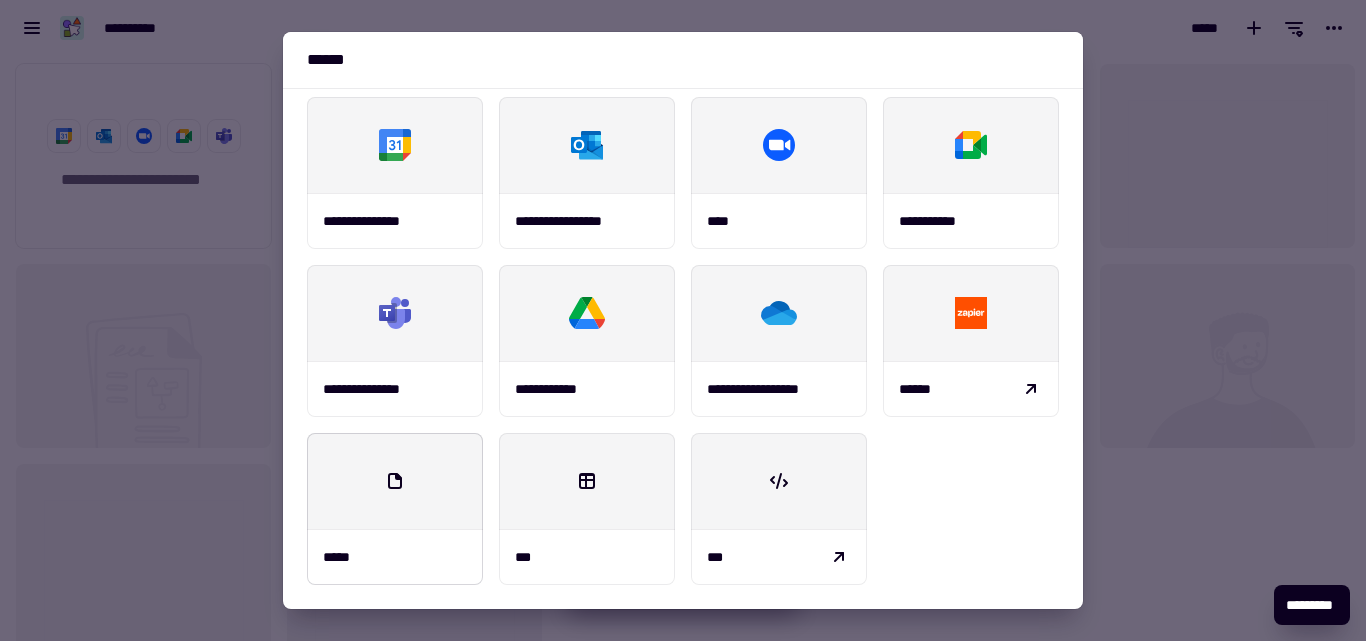 click at bounding box center [395, 481] 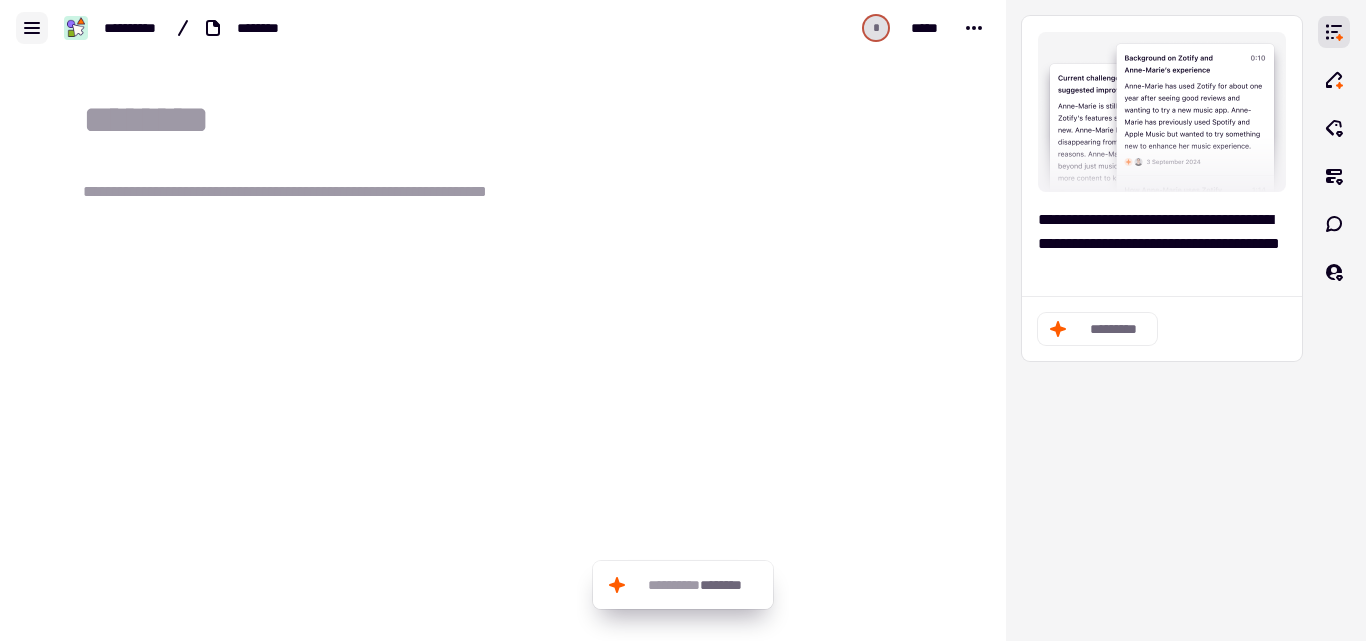 click 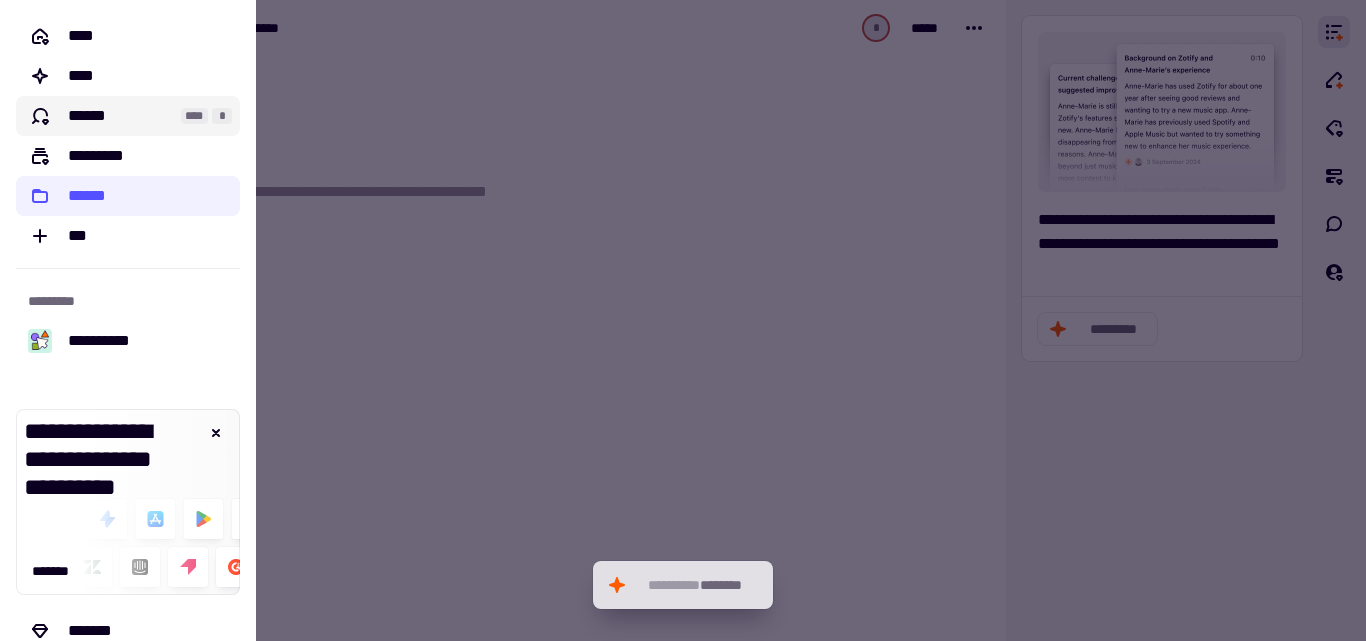 click on "******" 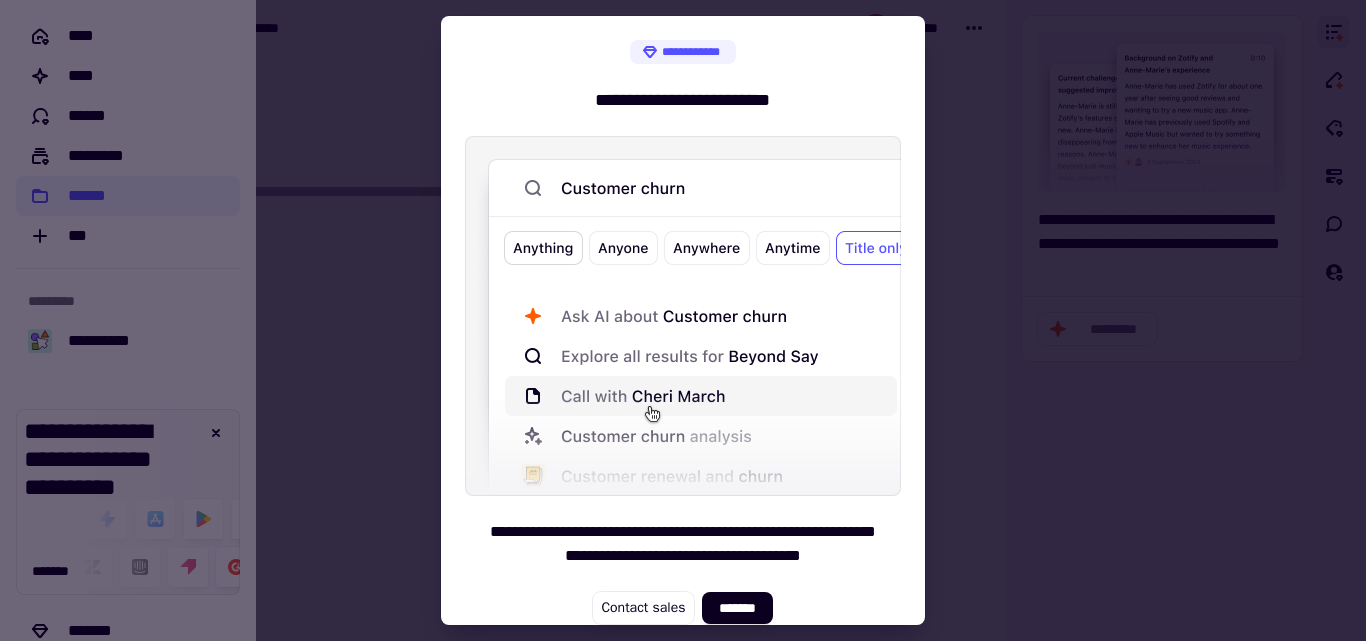 click at bounding box center [683, 316] 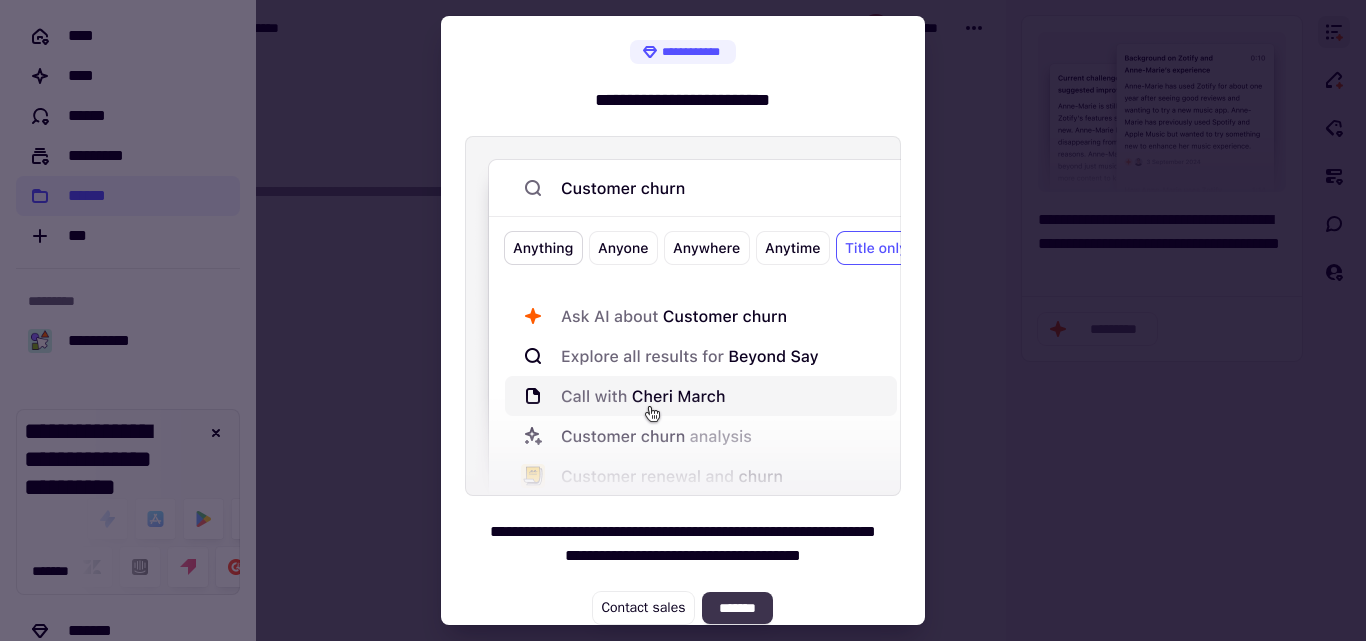 click on "*******" 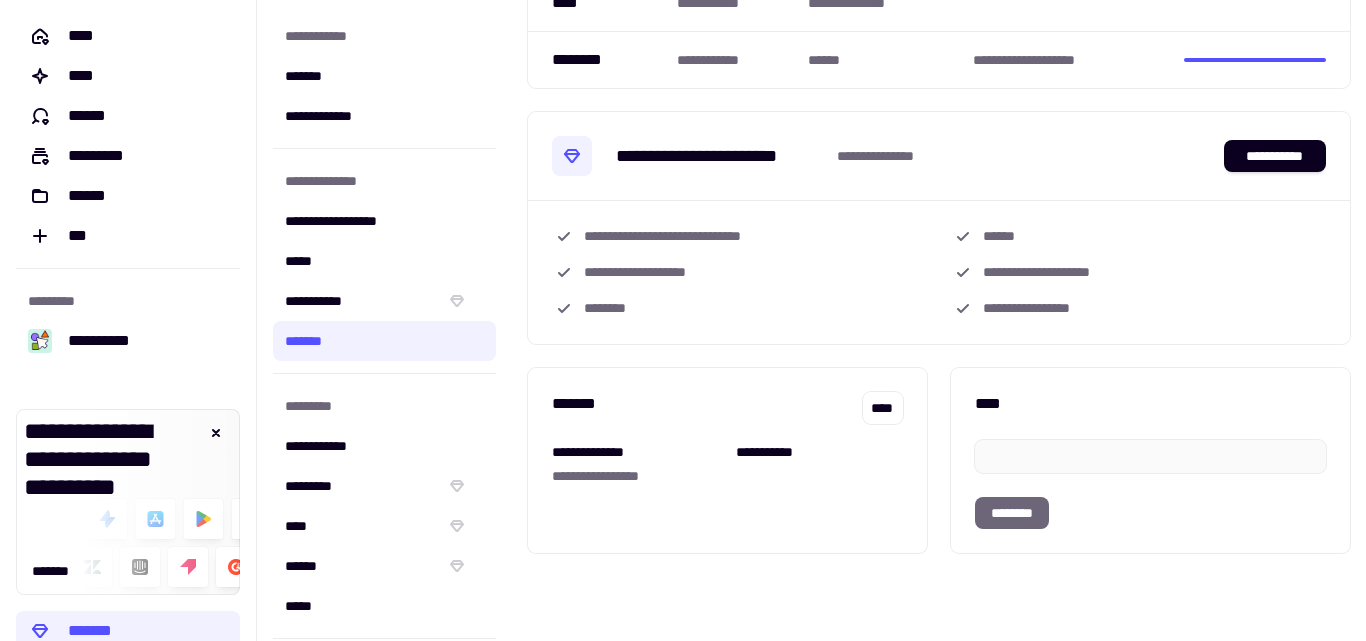 scroll, scrollTop: 158, scrollLeft: 0, axis: vertical 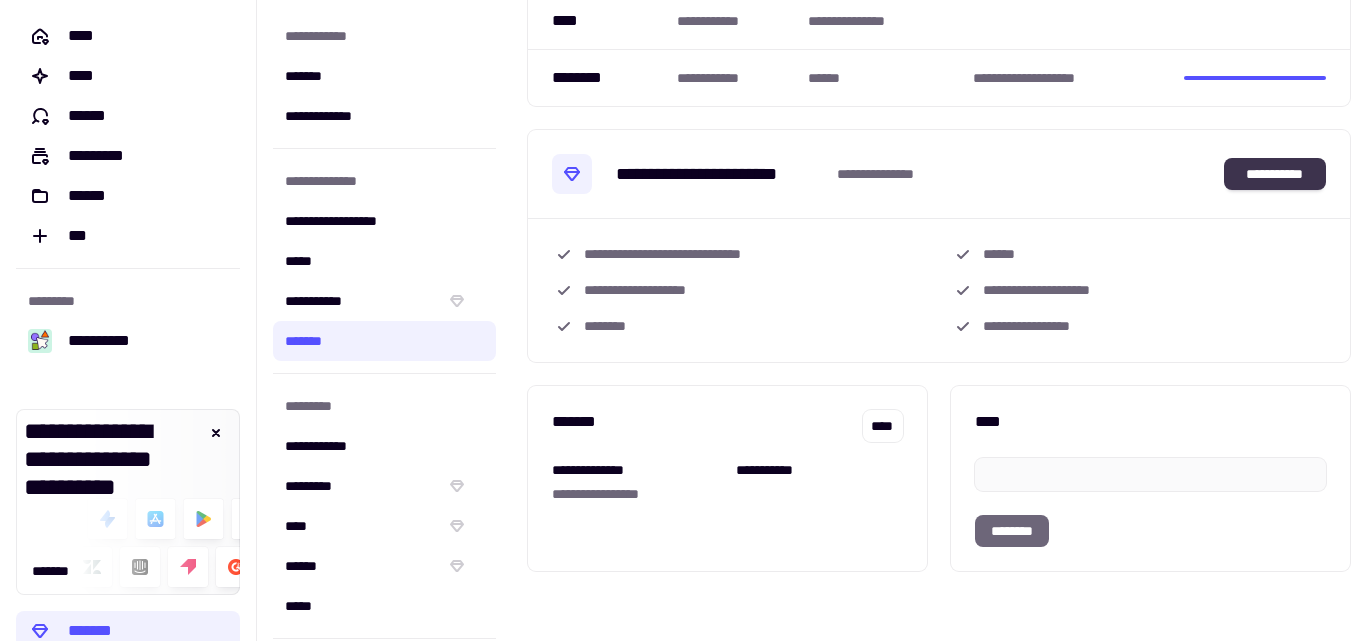 click on "**********" 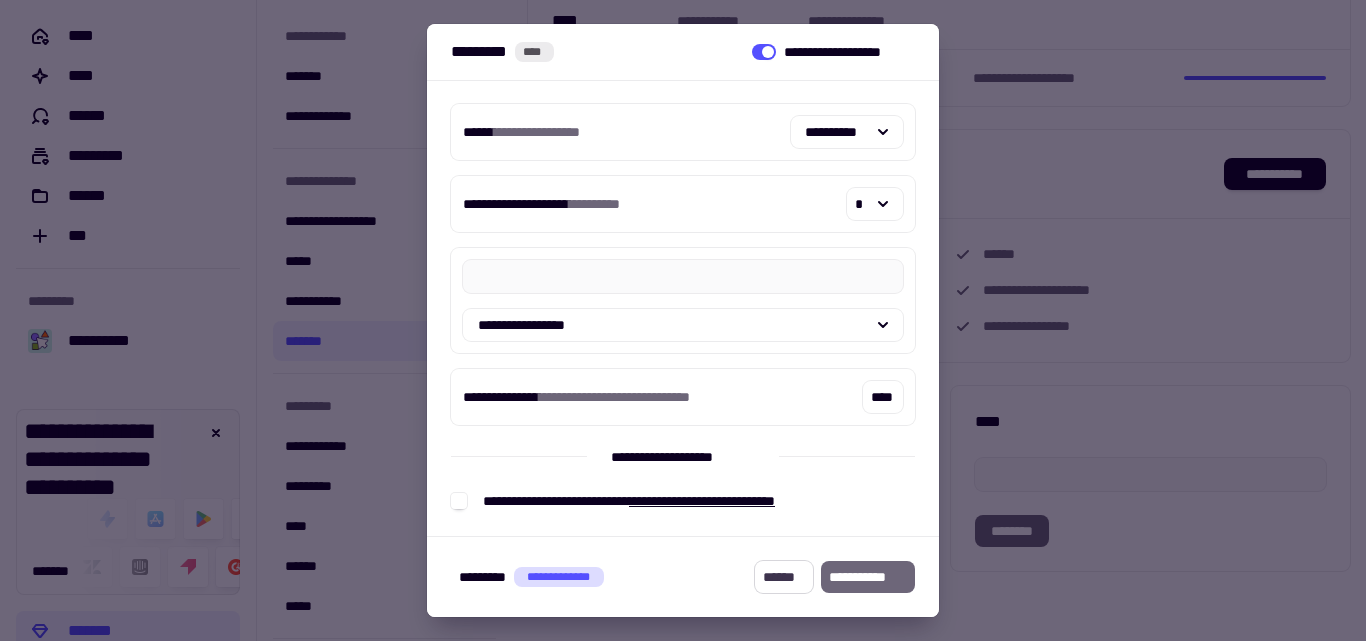 click on "******" at bounding box center [784, 577] 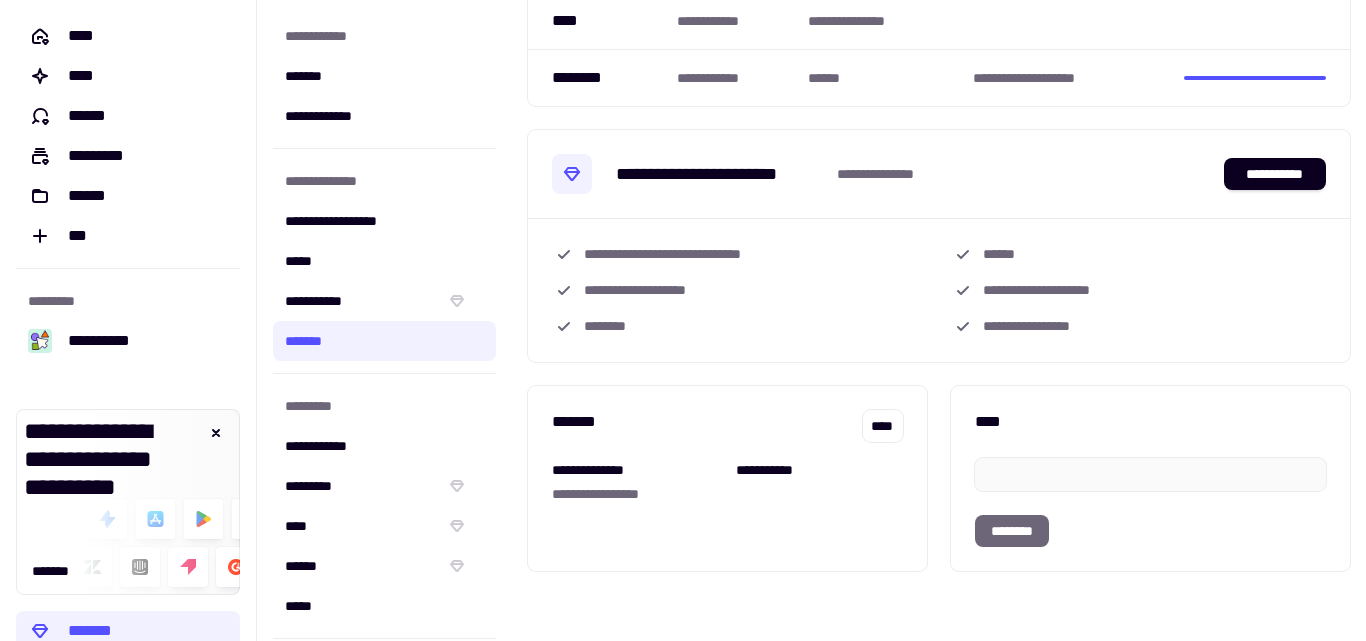scroll, scrollTop: 0, scrollLeft: 0, axis: both 